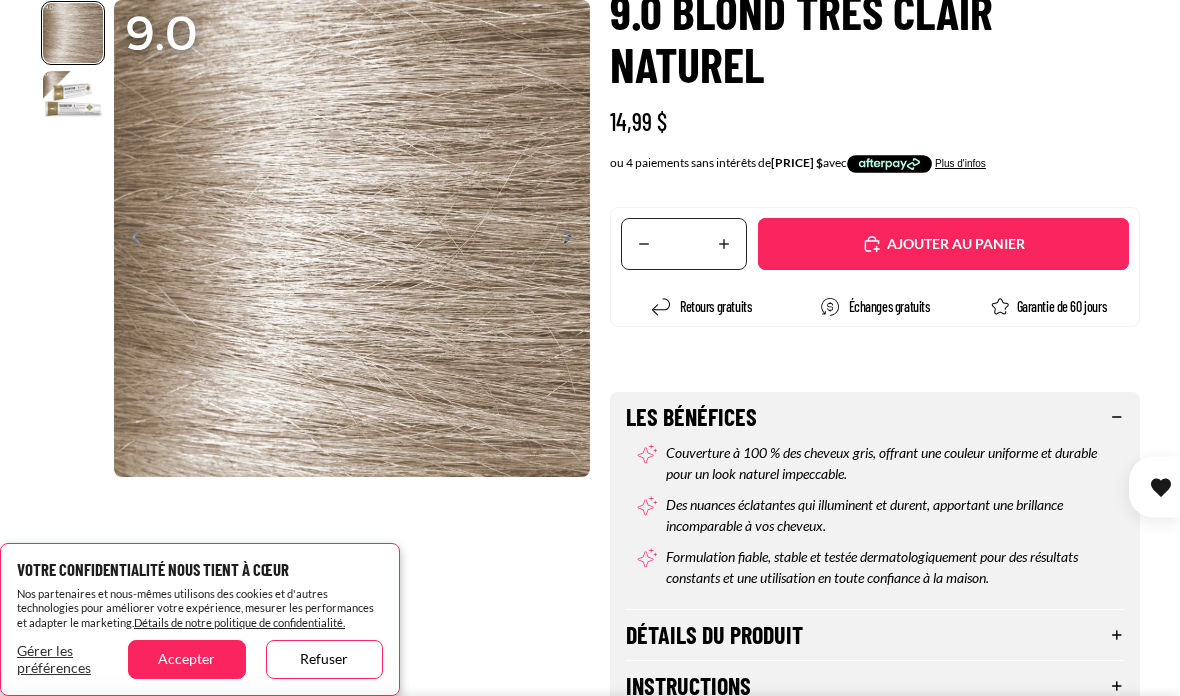 scroll, scrollTop: 233, scrollLeft: 0, axis: vertical 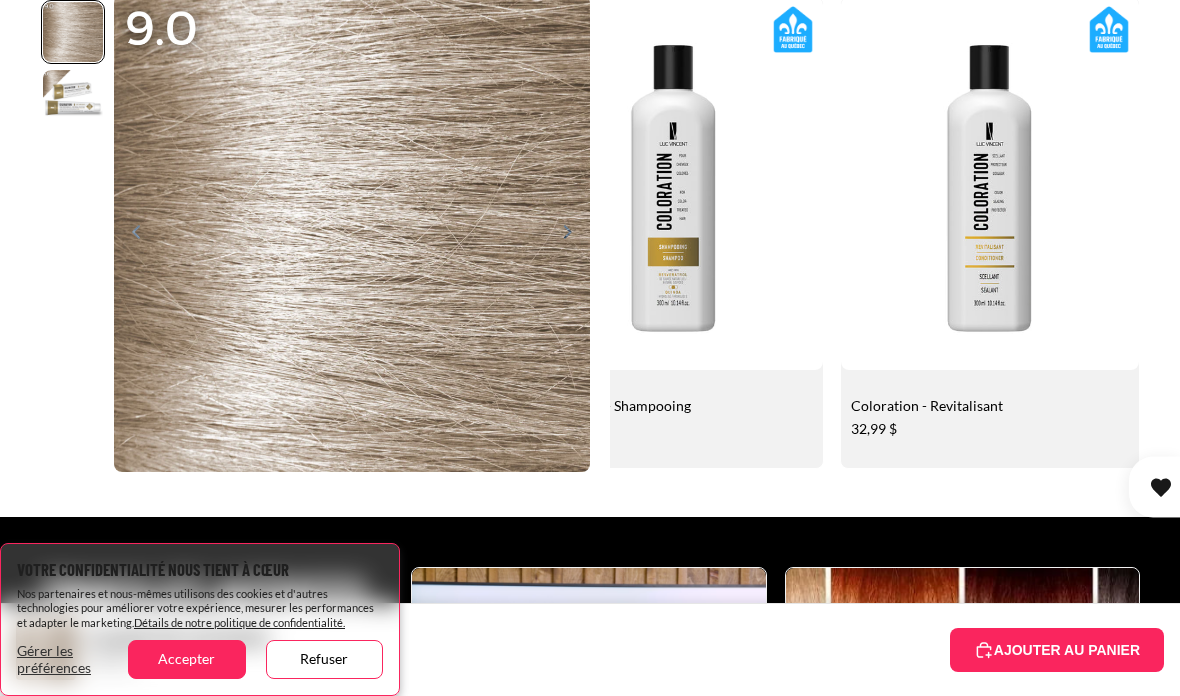 click on "Accepter" at bounding box center [186, 659] 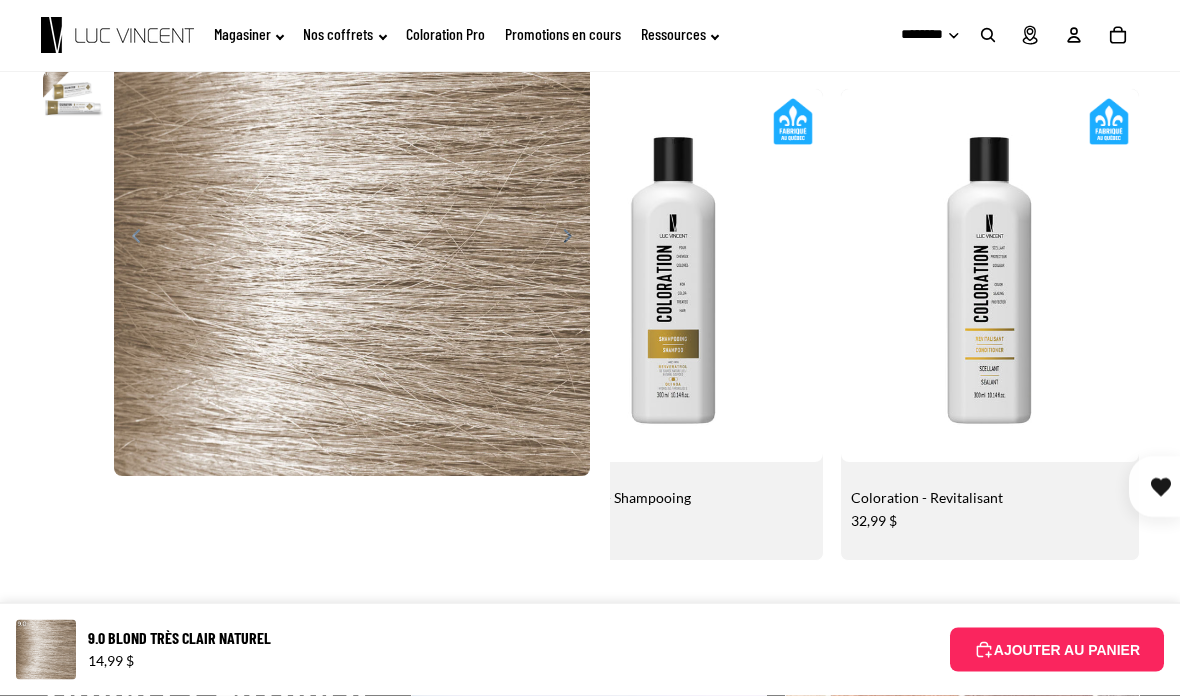 scroll, scrollTop: 915, scrollLeft: 0, axis: vertical 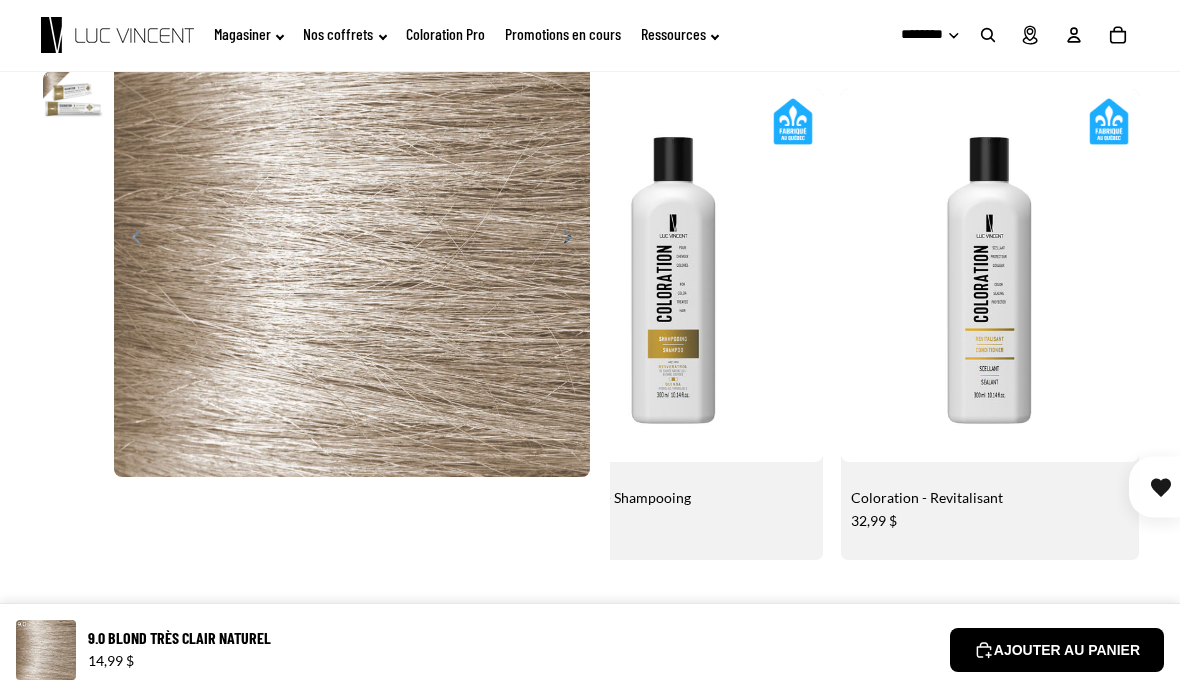 click on "AJOUTER AU PANIER" at bounding box center (1057, 650) 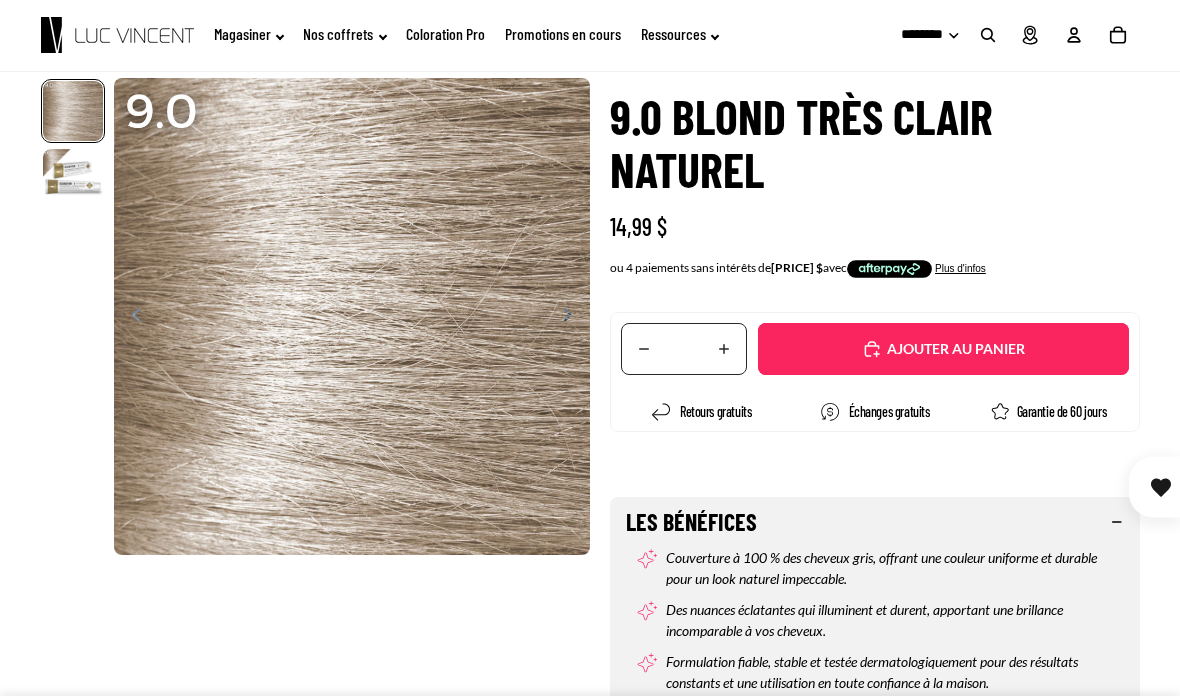 scroll, scrollTop: 109, scrollLeft: 0, axis: vertical 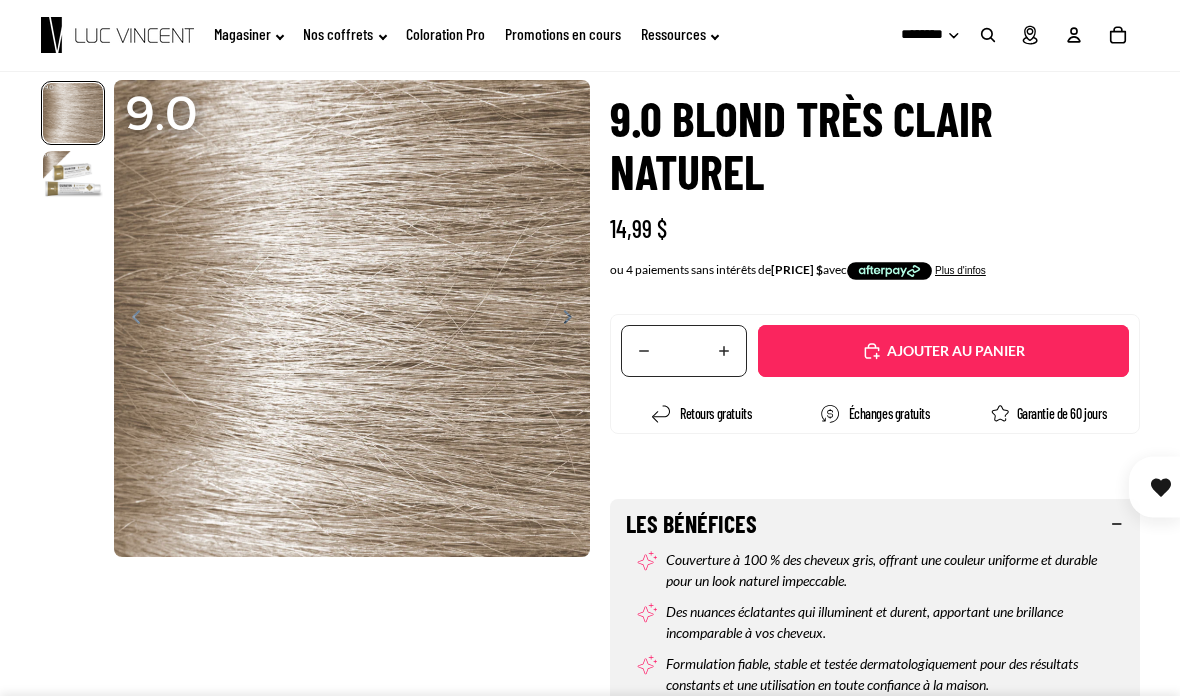 click on "Ajouté" at bounding box center (943, 351) 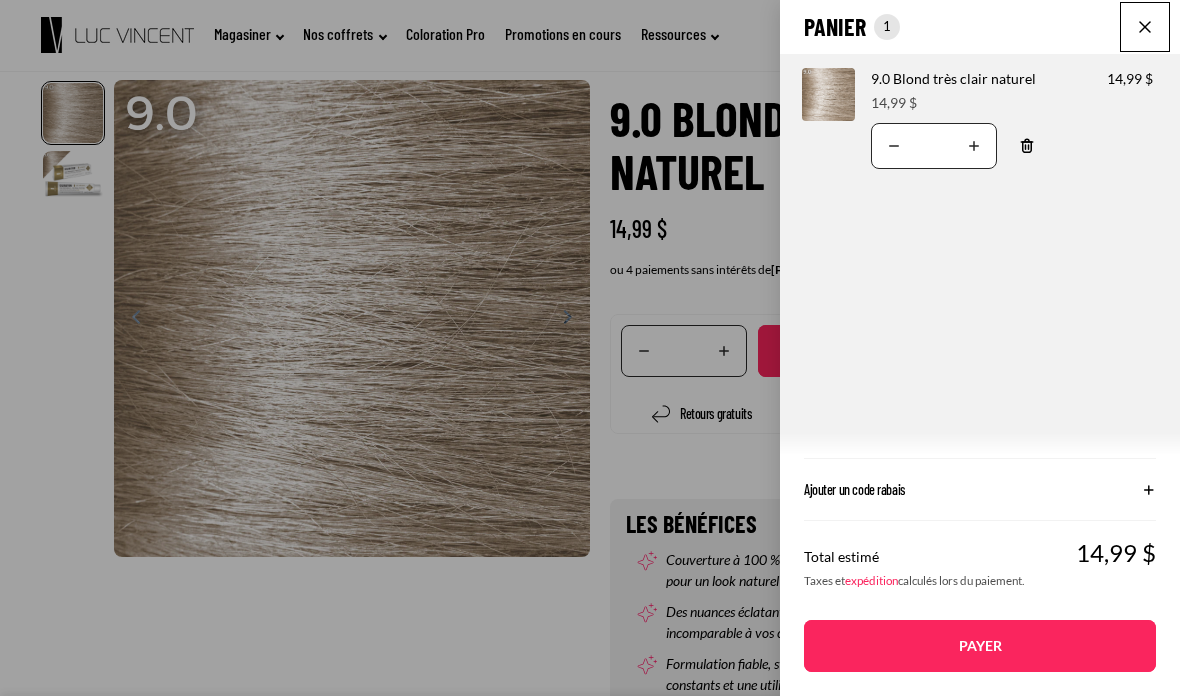 click on "Panier
Nombre total d'articles dans le panier: 1
1
1
Total du panier
14,99CAD
Image de produit
Informations sur le produit
Quantité
Nombre total de produits
9.0 Blond très clair naturel
Prix 14,99 $" 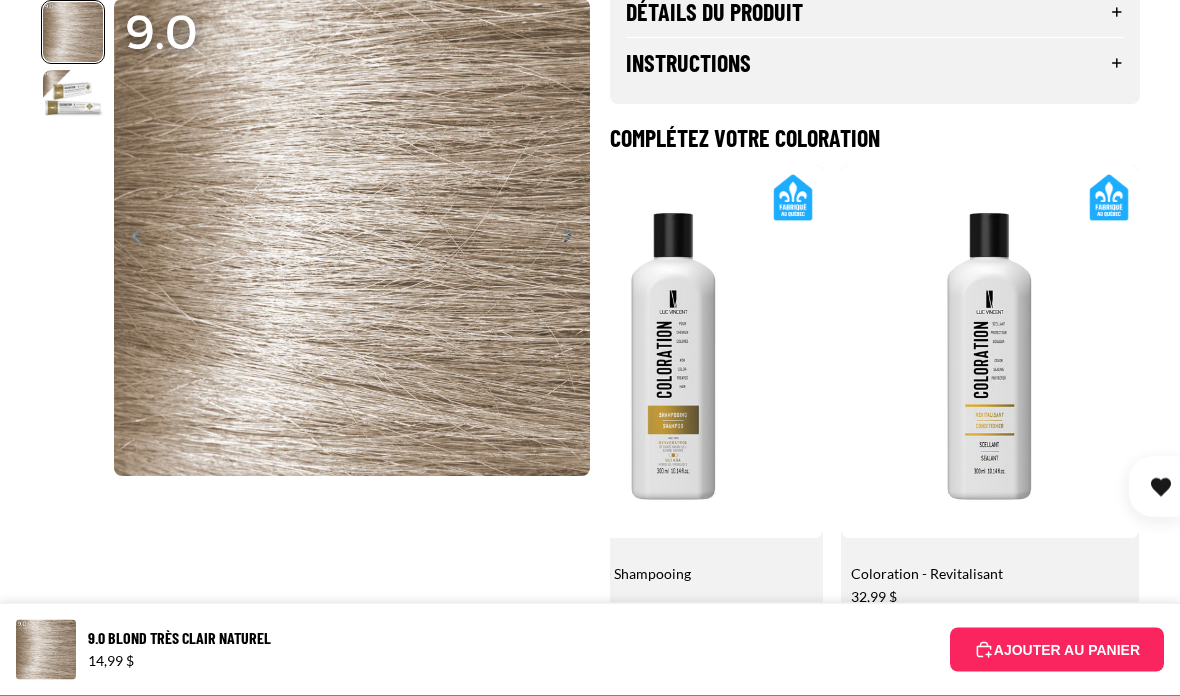 scroll, scrollTop: 837, scrollLeft: 0, axis: vertical 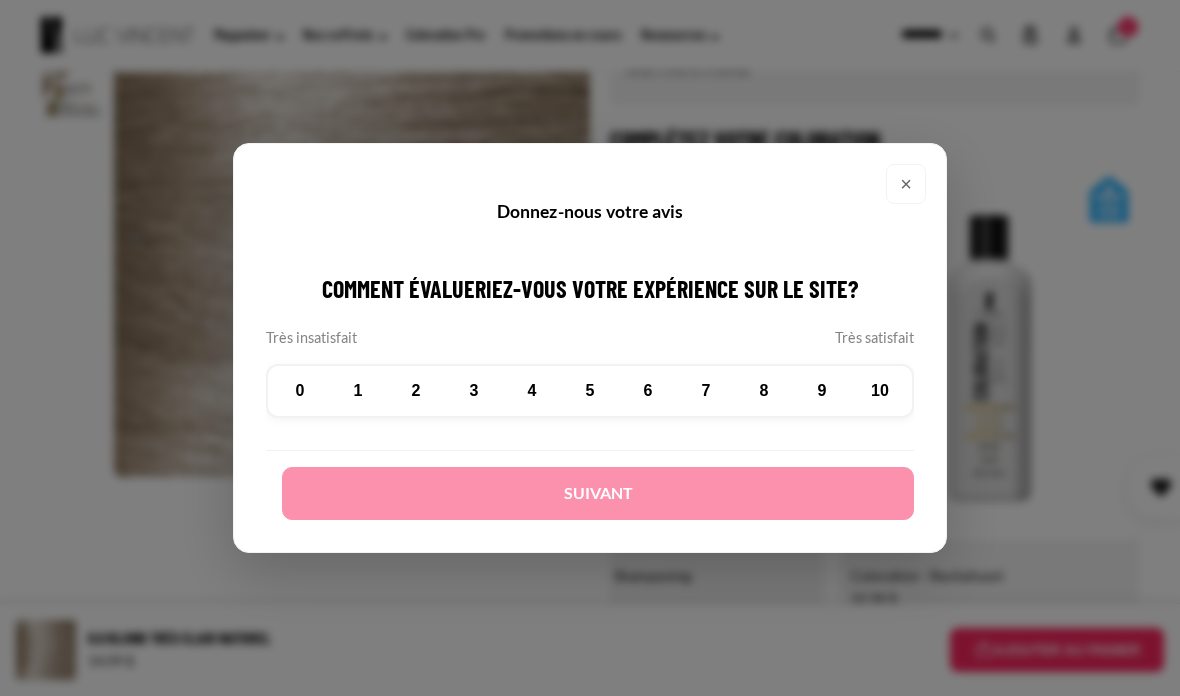 click on "10" at bounding box center (880, 391) 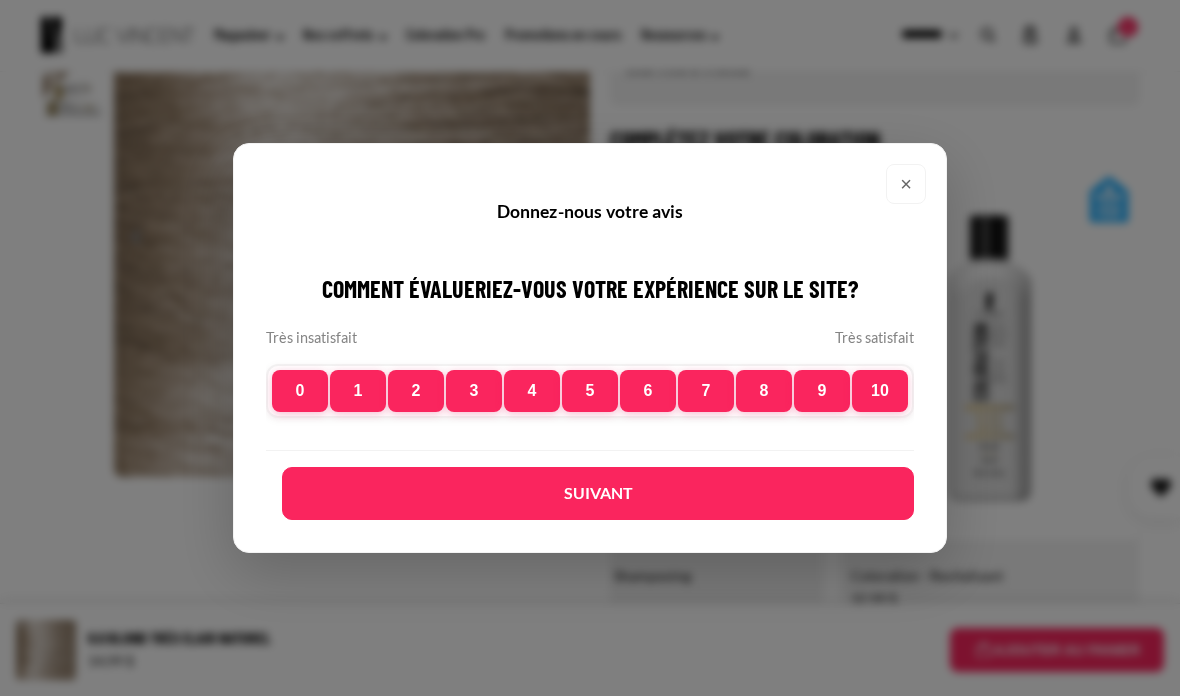 click on "Suivant" at bounding box center [598, 493] 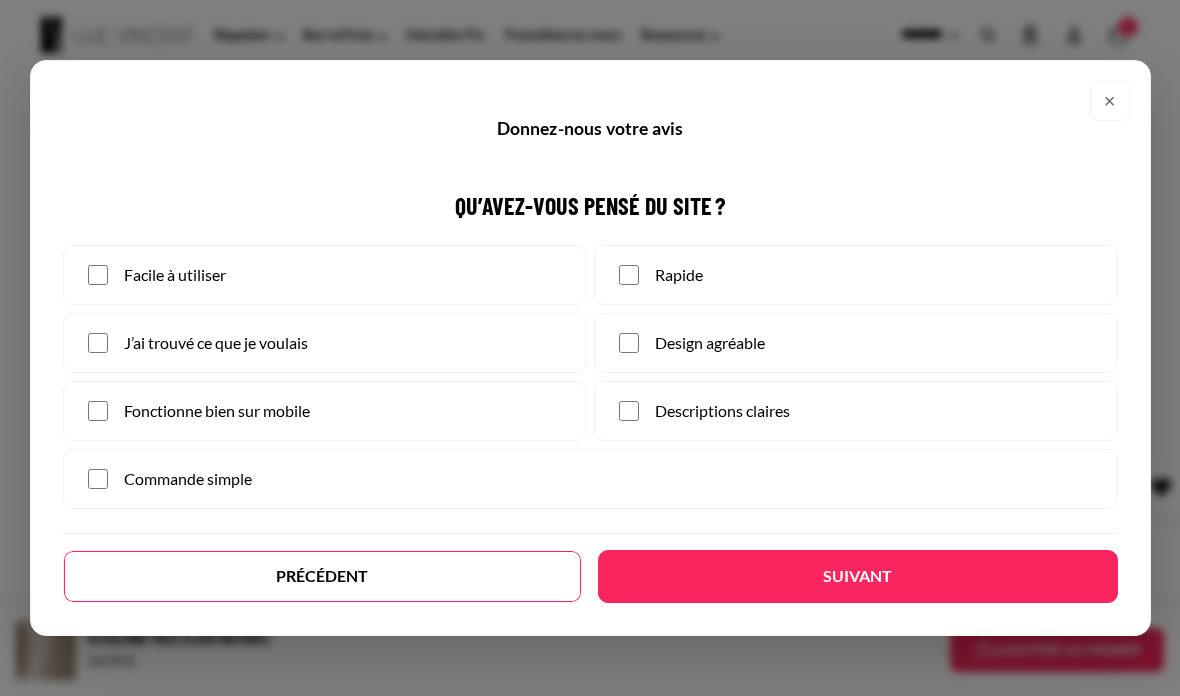 click on "×" at bounding box center [1110, 101] 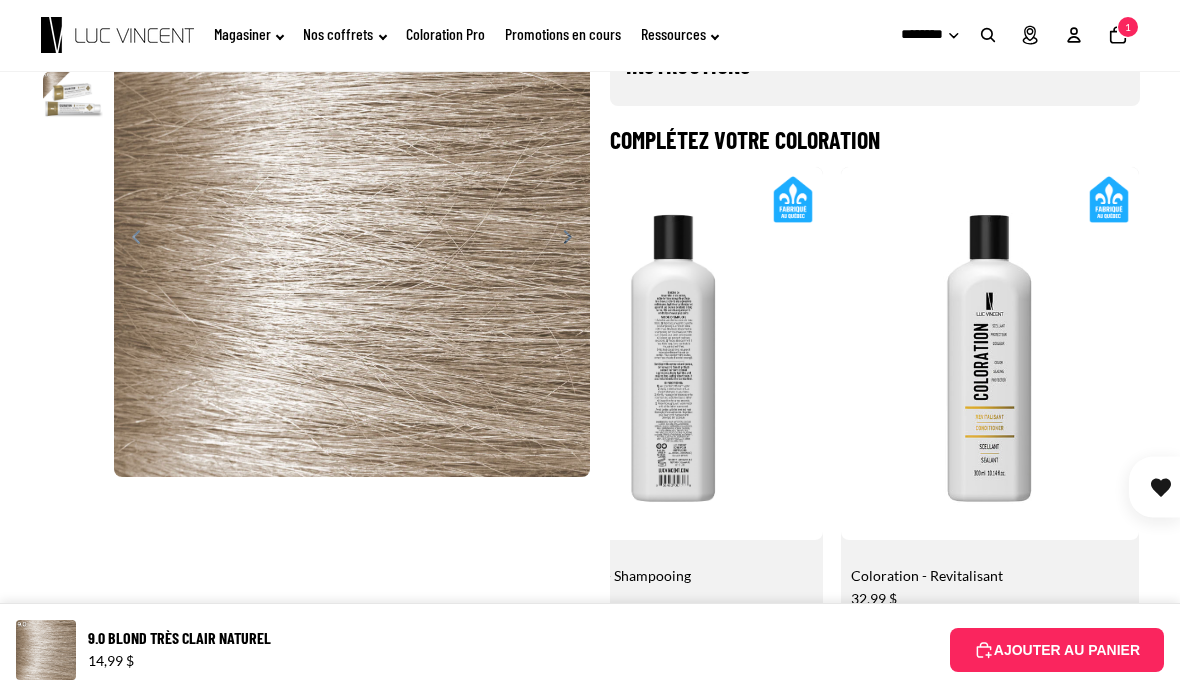 scroll, scrollTop: 0, scrollLeft: 314, axis: horizontal 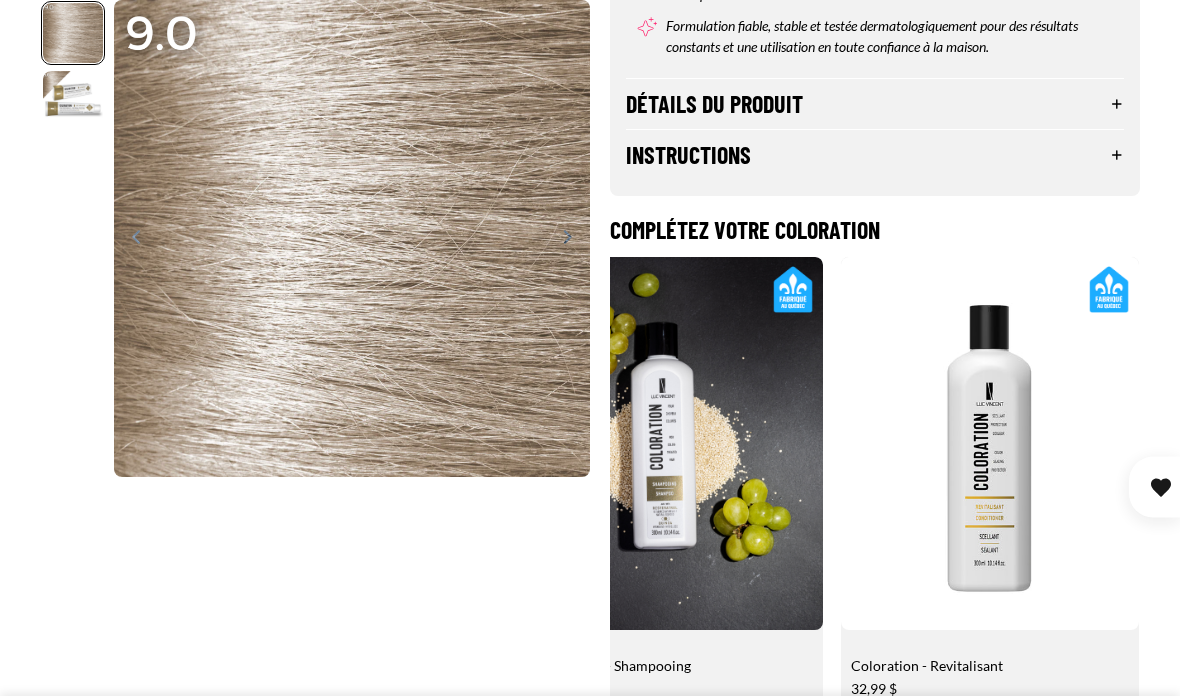 click at bounding box center [674, 492] 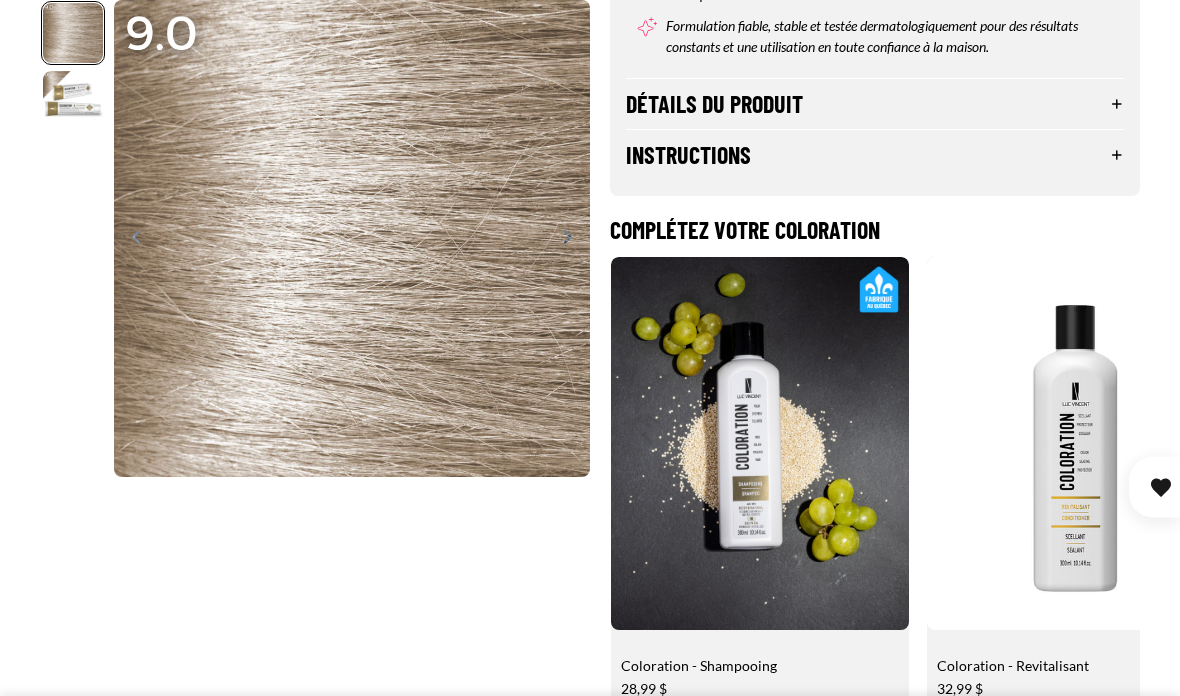 scroll, scrollTop: 0, scrollLeft: 632, axis: horizontal 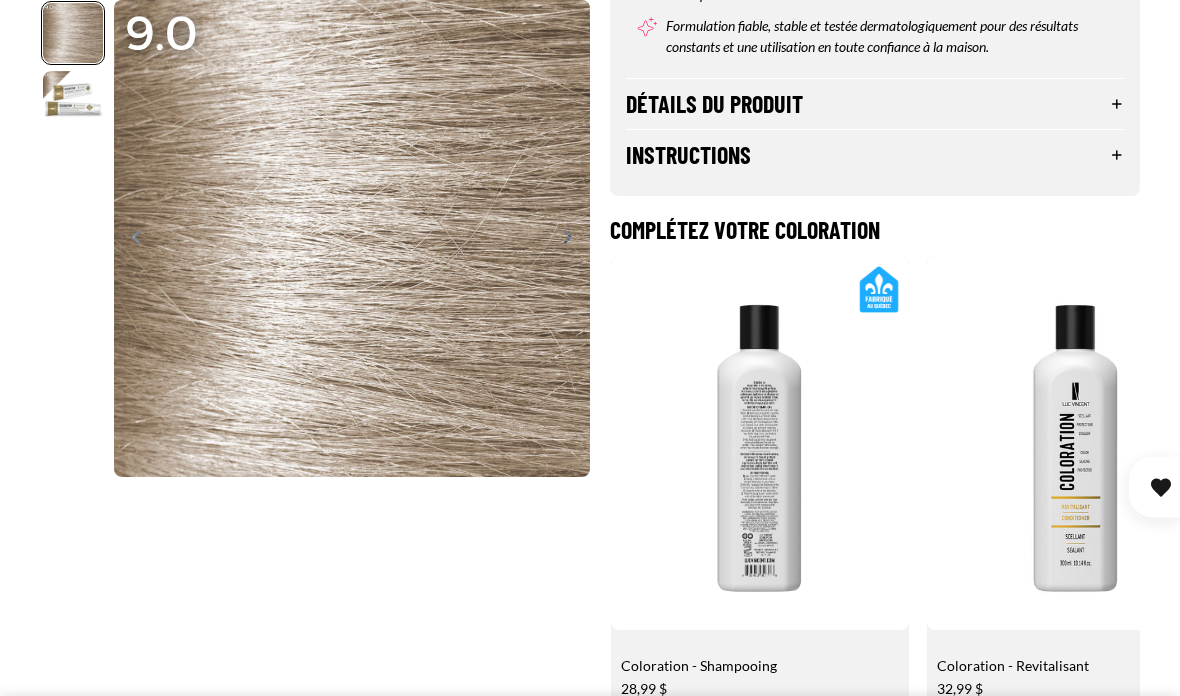 click on "Ajouter" at bounding box center [0, 0] 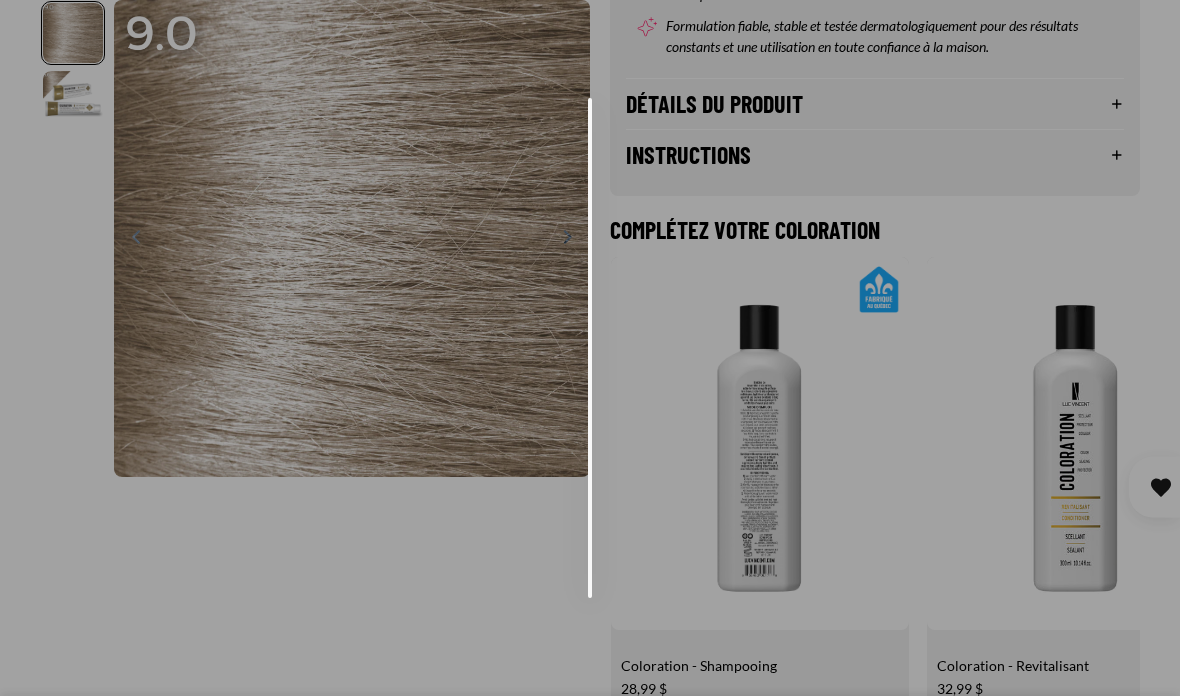 scroll, scrollTop: 0, scrollLeft: 314, axis: horizontal 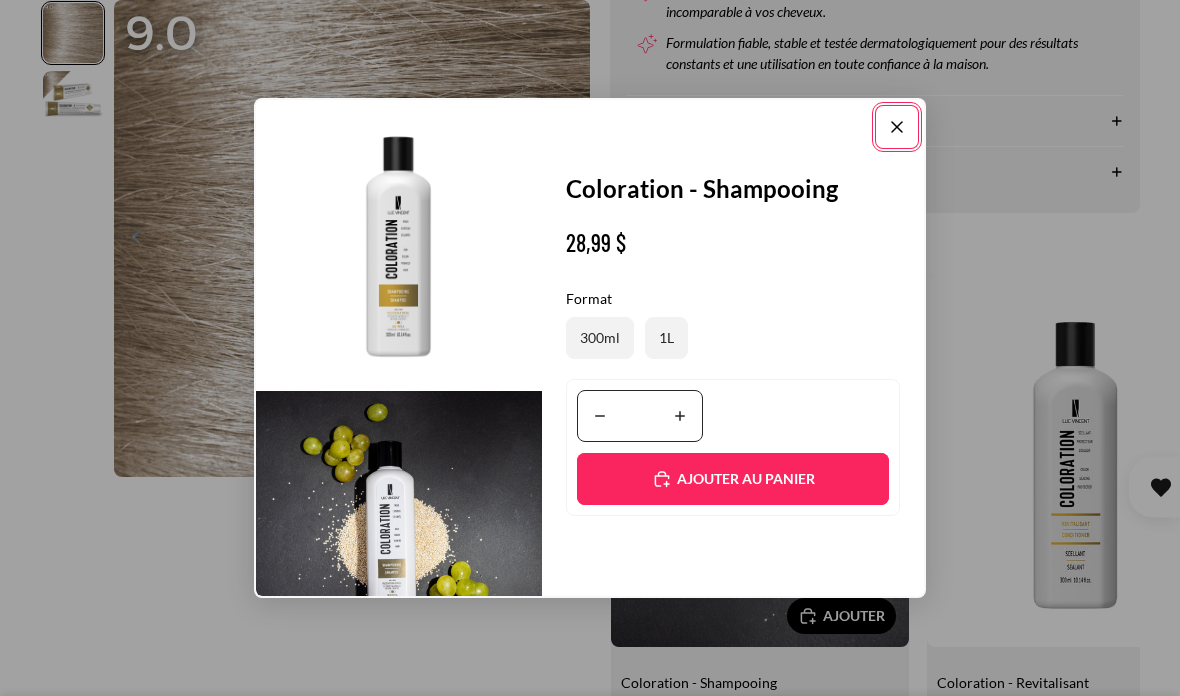 click on "Ajouté" at bounding box center (743, 479) 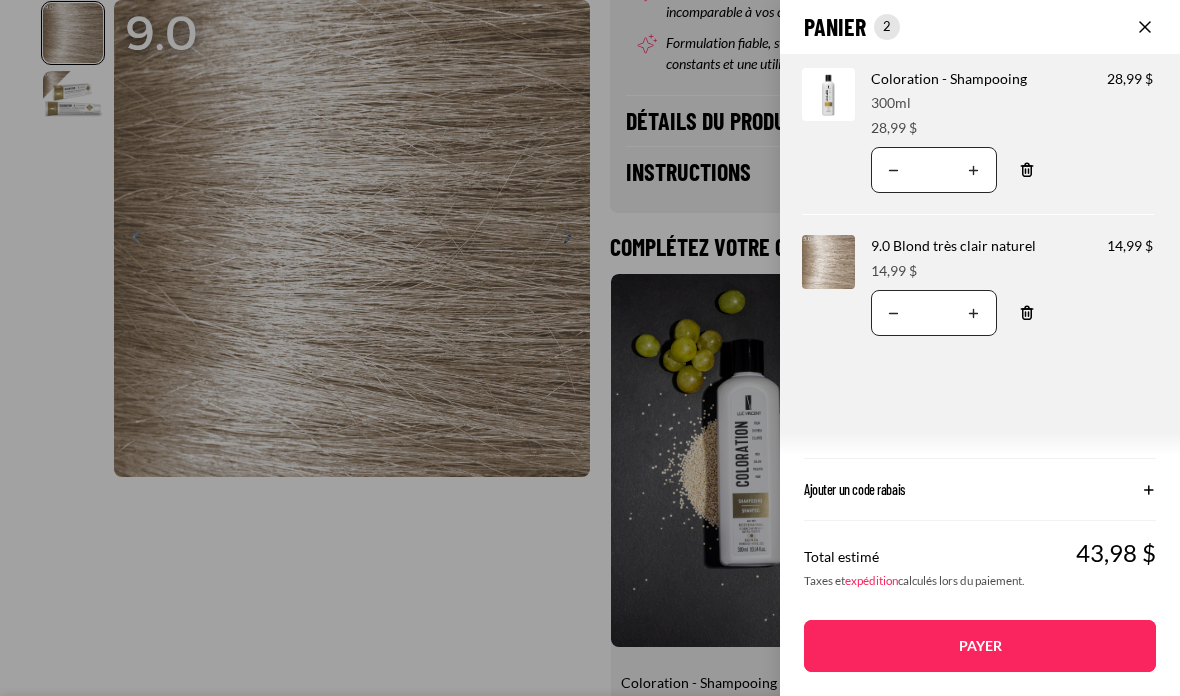click on "Panier
Nombre total d'articles dans le panier: 2
2
2
Total du panier
43,98CAD
Image de produit
Informations sur le produit
Quantité
Nombre total de produits
Coloration - Shampooing
Format:
300ml Prix" 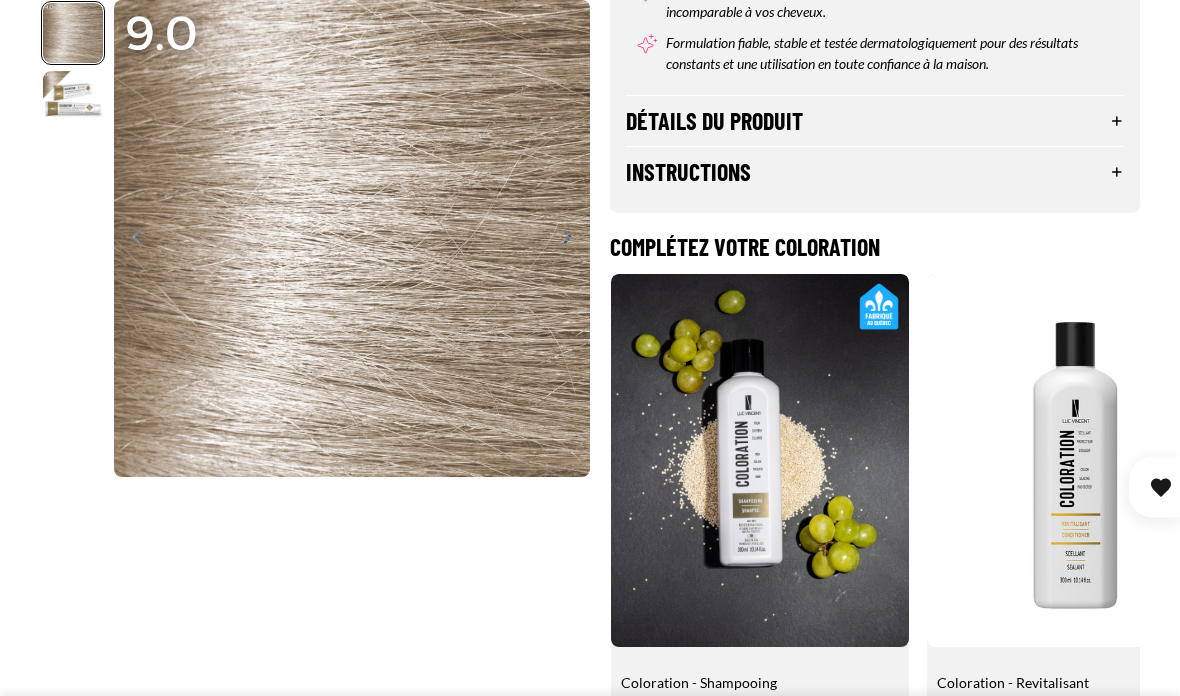 scroll, scrollTop: 0, scrollLeft: 628, axis: horizontal 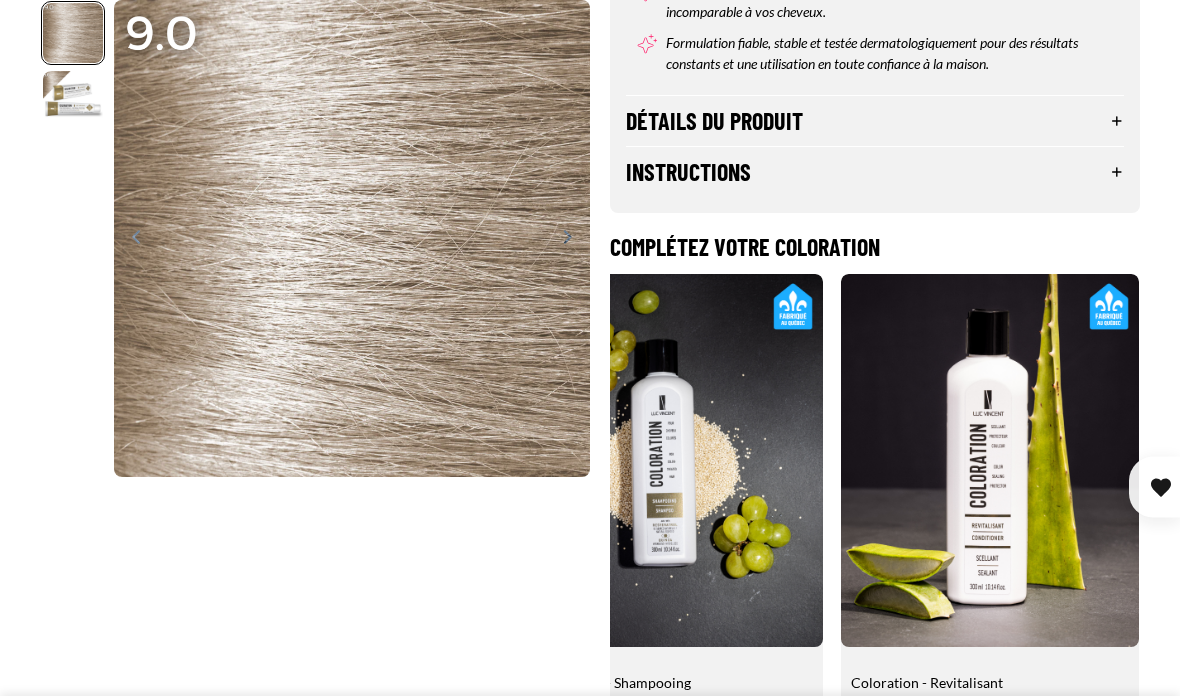 click on "Ajouter" at bounding box center [0, 0] 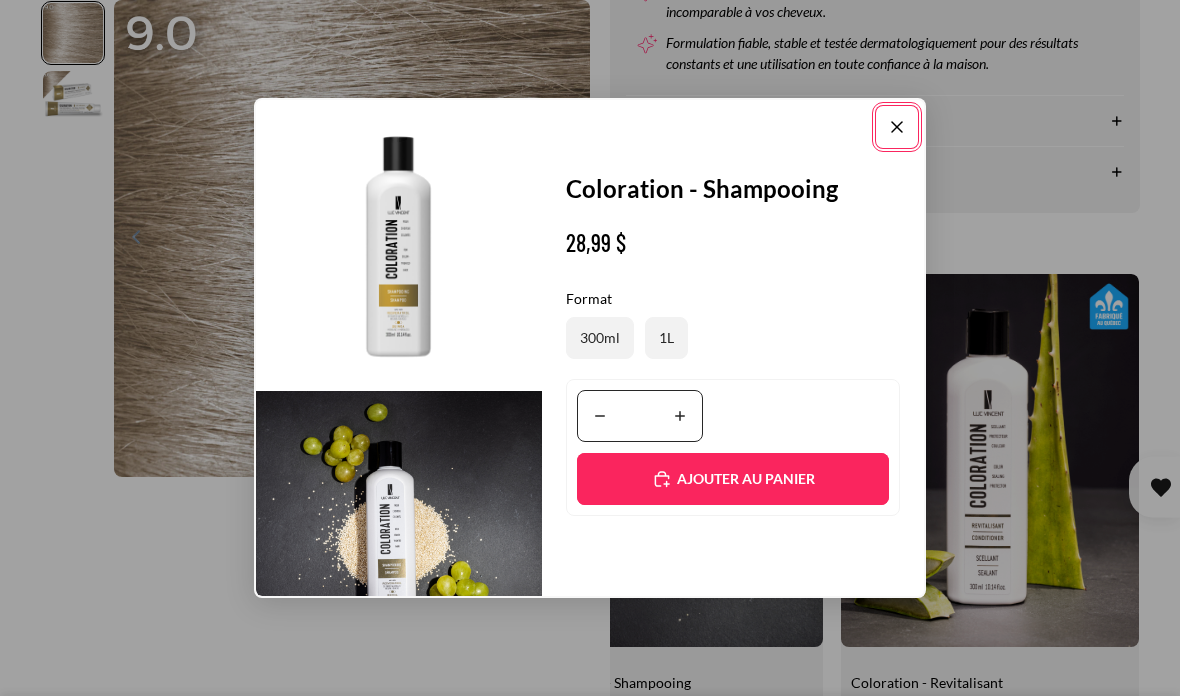 scroll, scrollTop: 0, scrollLeft: 0, axis: both 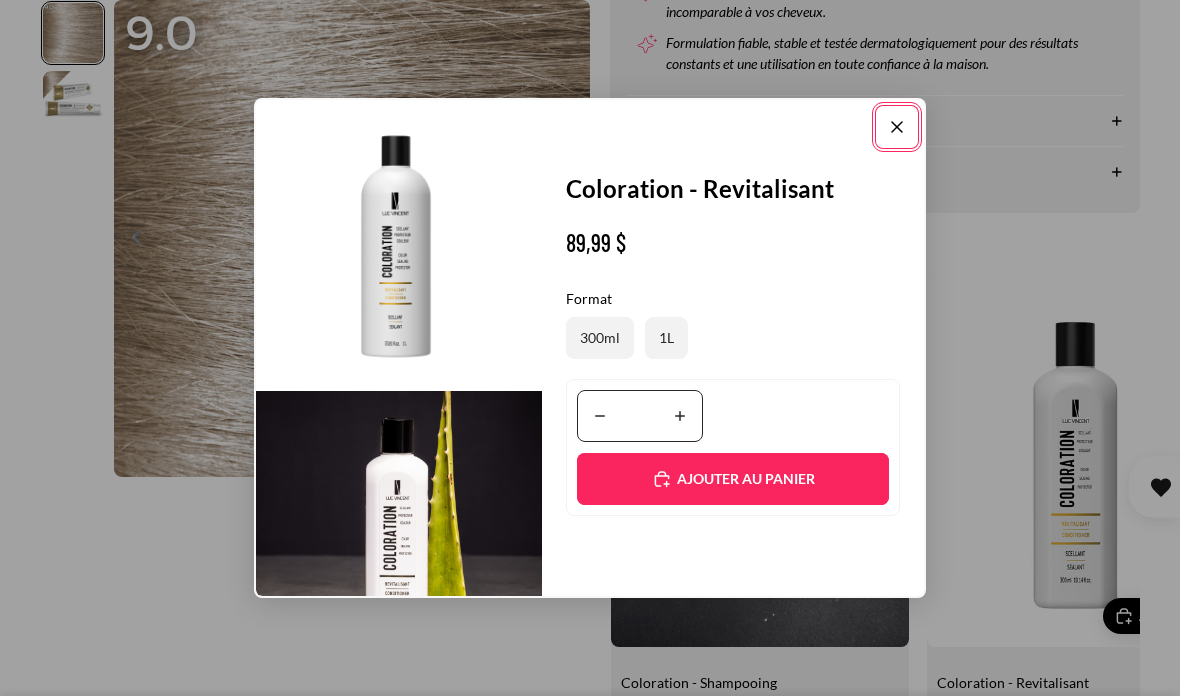 click 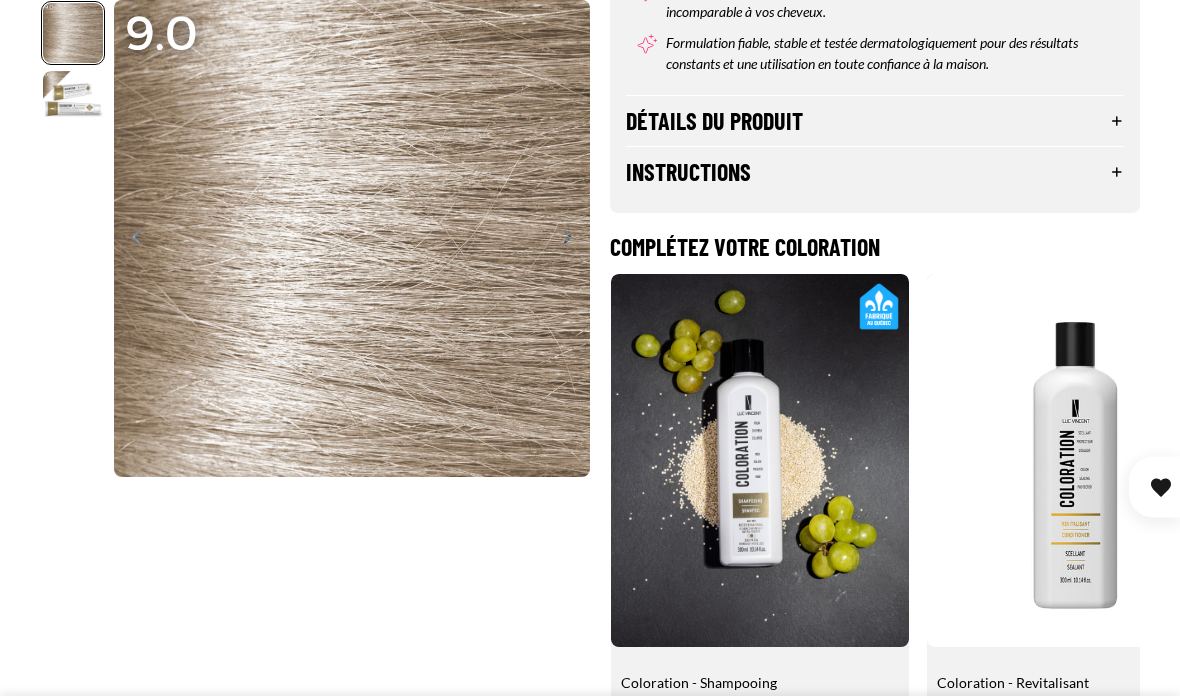 scroll, scrollTop: 0, scrollLeft: 0, axis: both 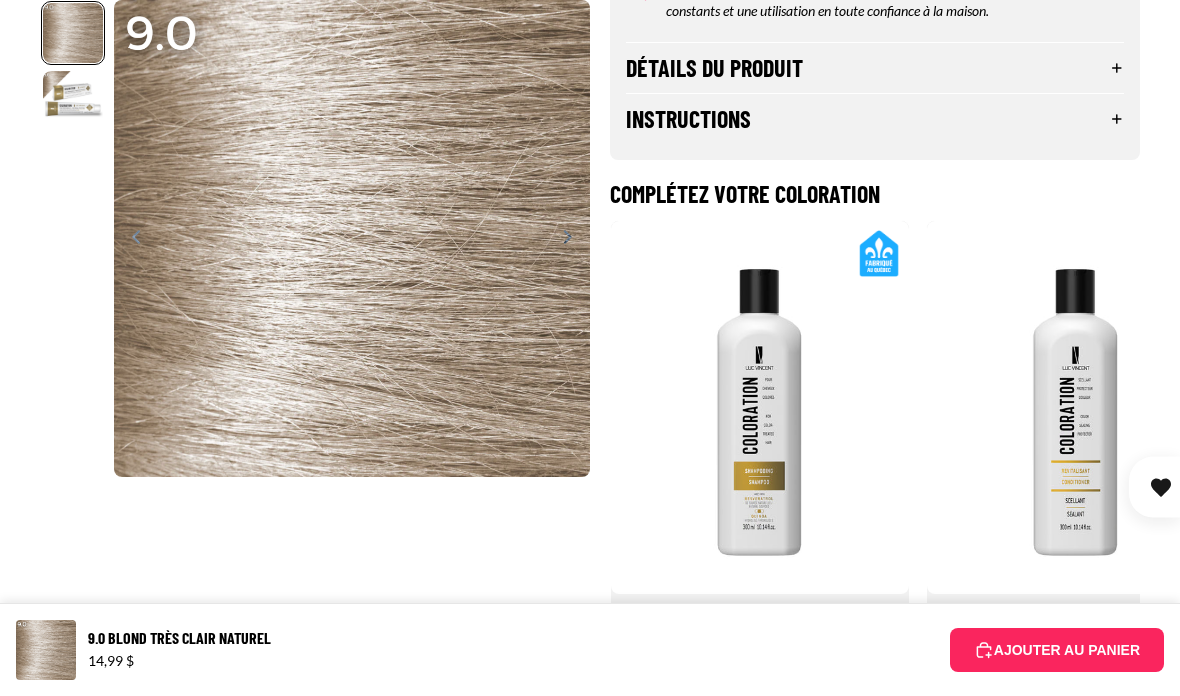 click on "Ajouter" at bounding box center (0, 0) 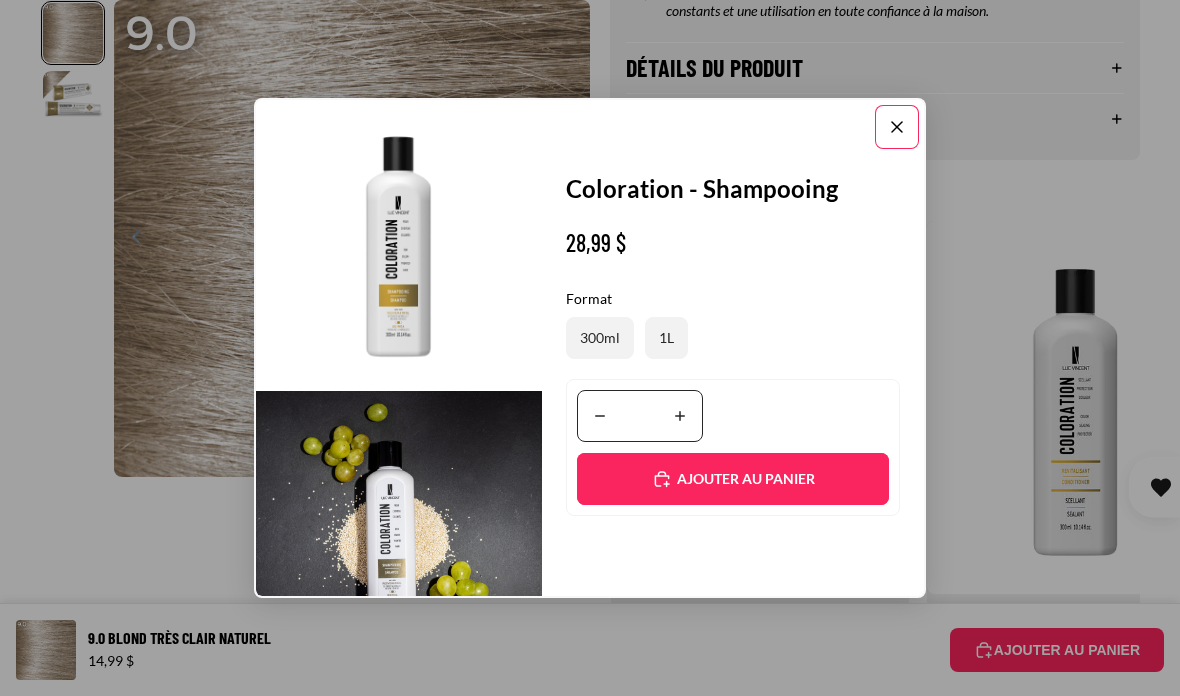 scroll, scrollTop: 0, scrollLeft: 628, axis: horizontal 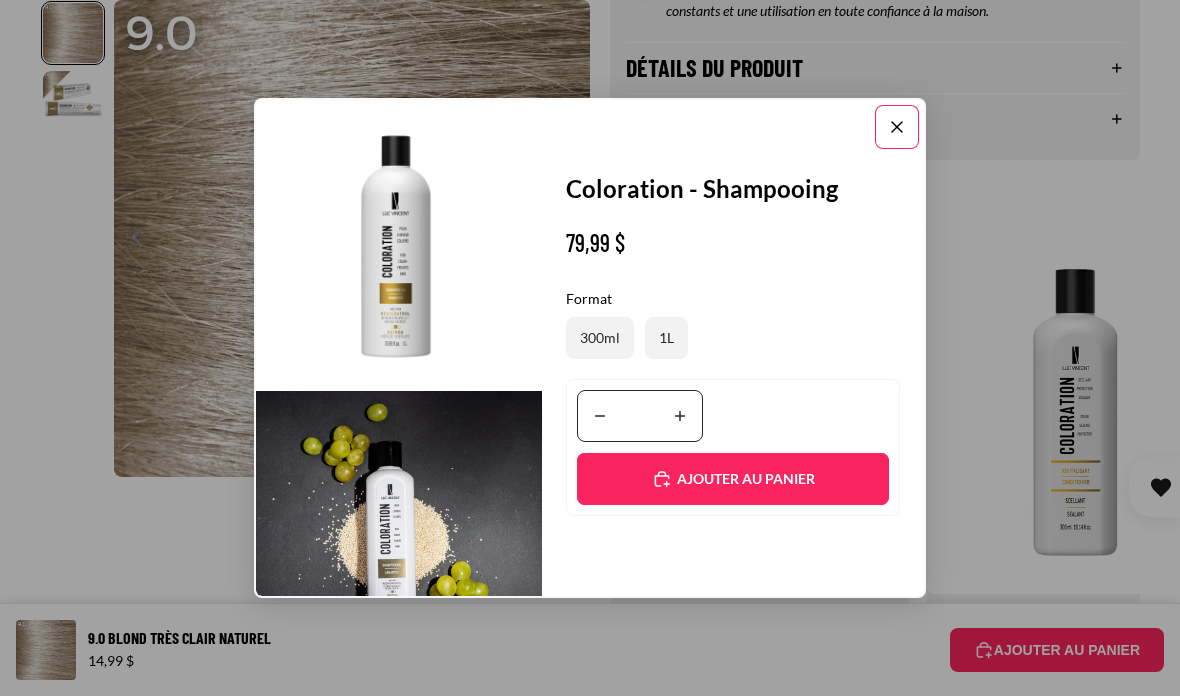 click on "Ajouté" at bounding box center [743, 479] 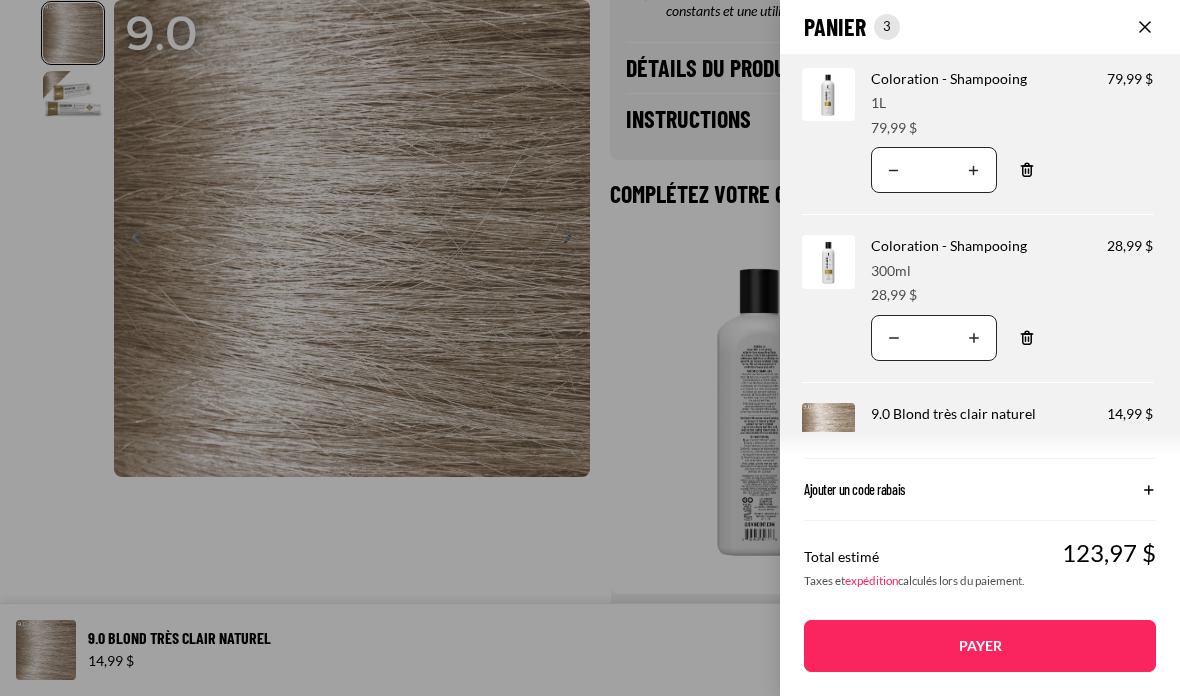click on "Panier
Nombre total d'articles dans le panier: 3
3
3
Total du panier
123,97CAD
Image de produit
Informations sur le produit
Quantité
Nombre total de produits
Coloration - Shampooing
Format:
1L Prix" 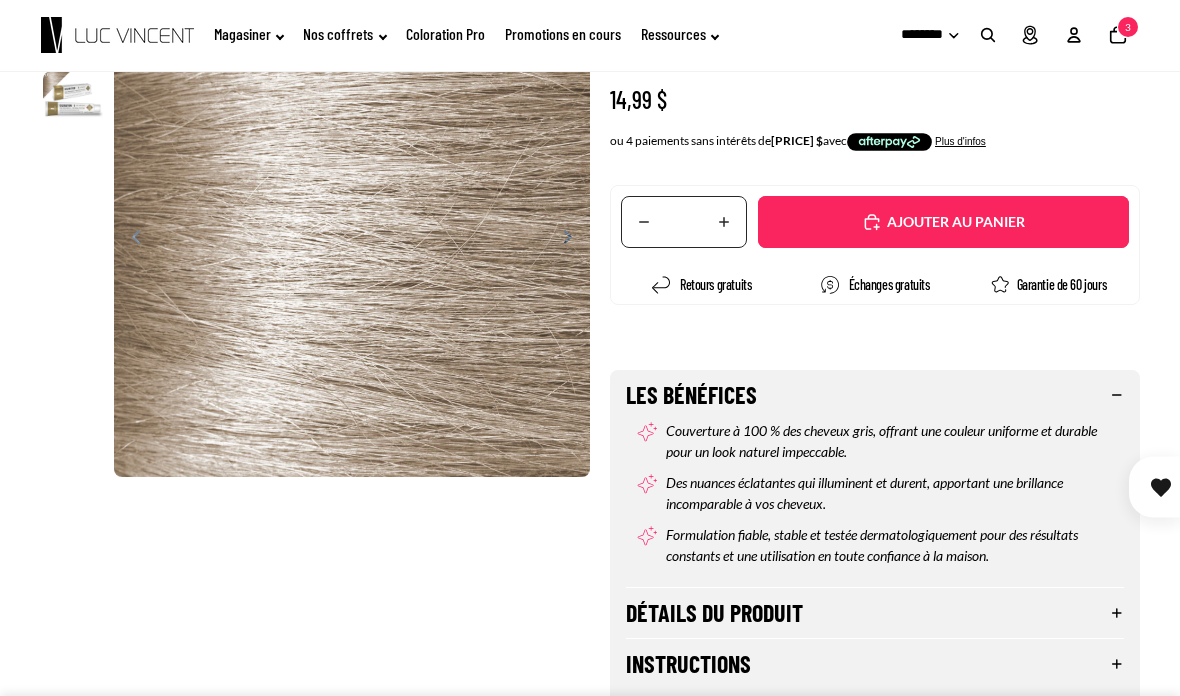 scroll, scrollTop: 0, scrollLeft: 0, axis: both 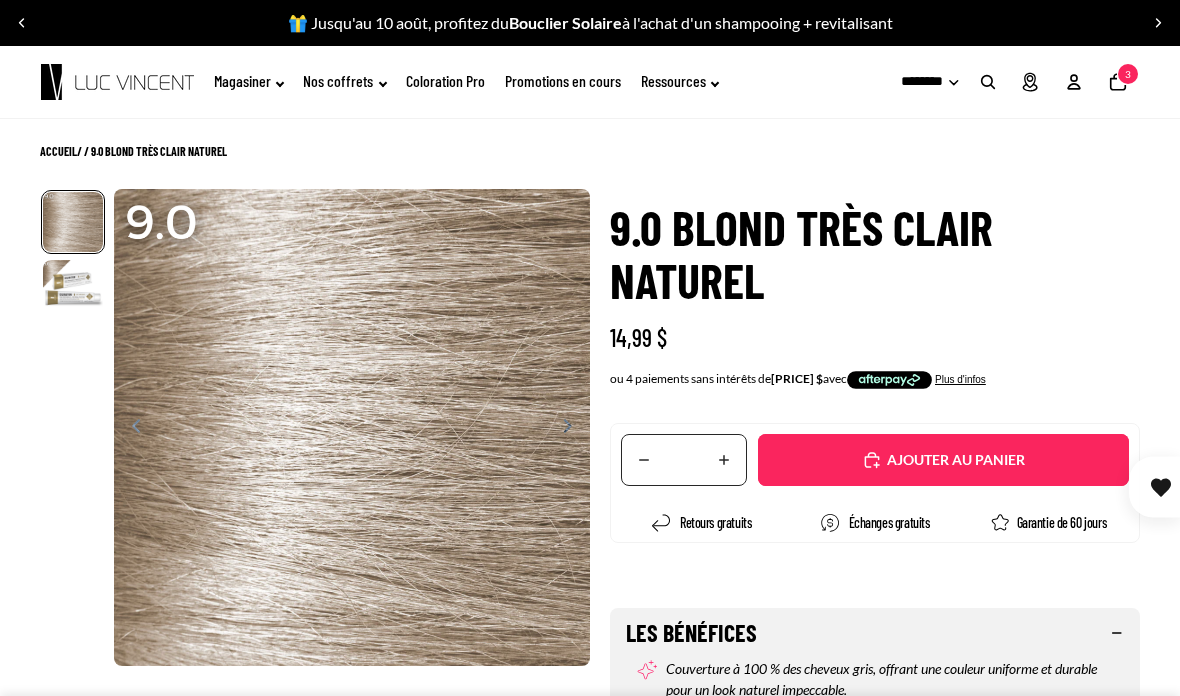 click on "3" 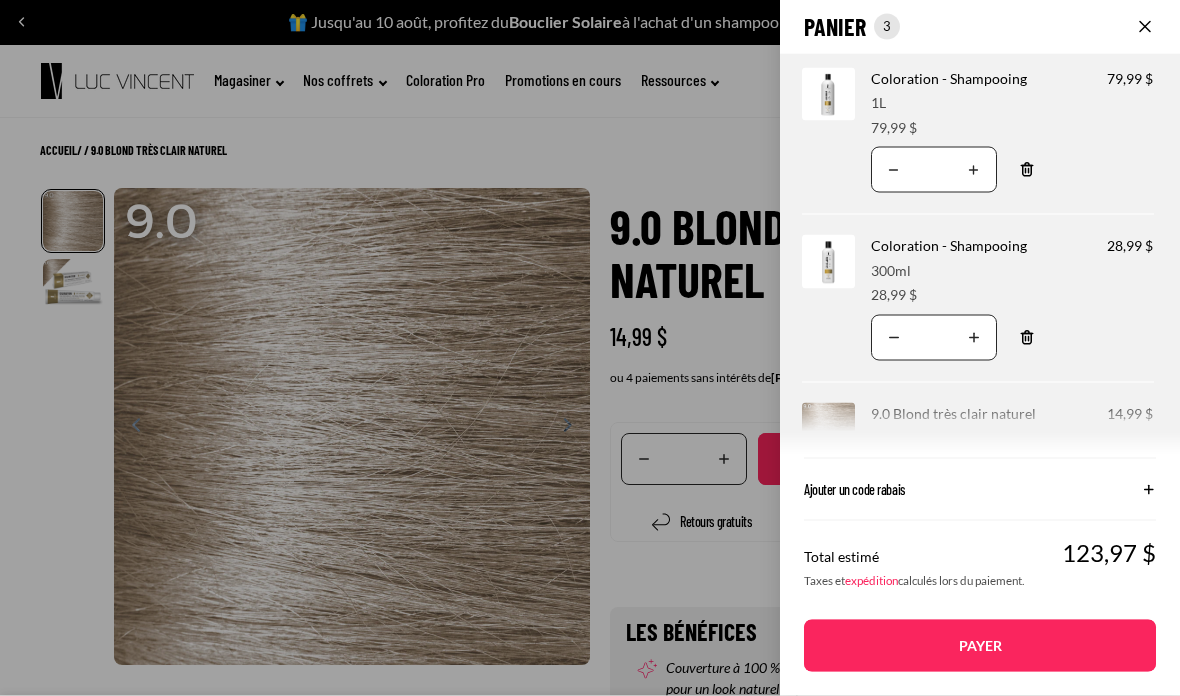 scroll, scrollTop: 2, scrollLeft: 0, axis: vertical 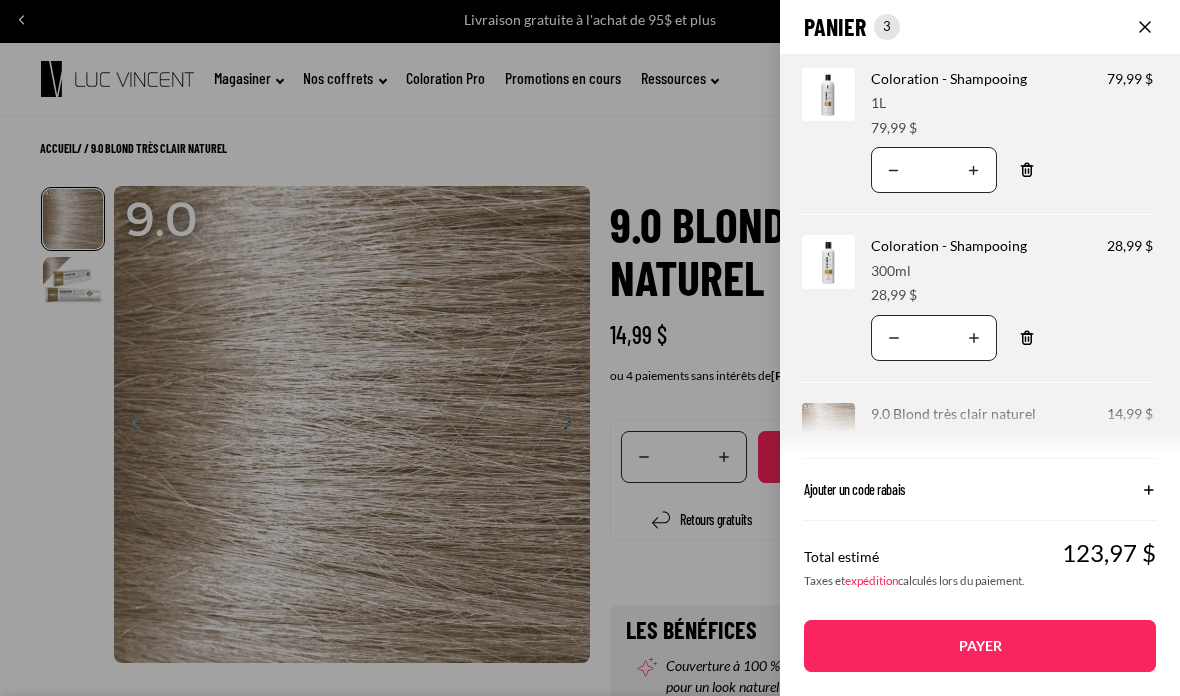click 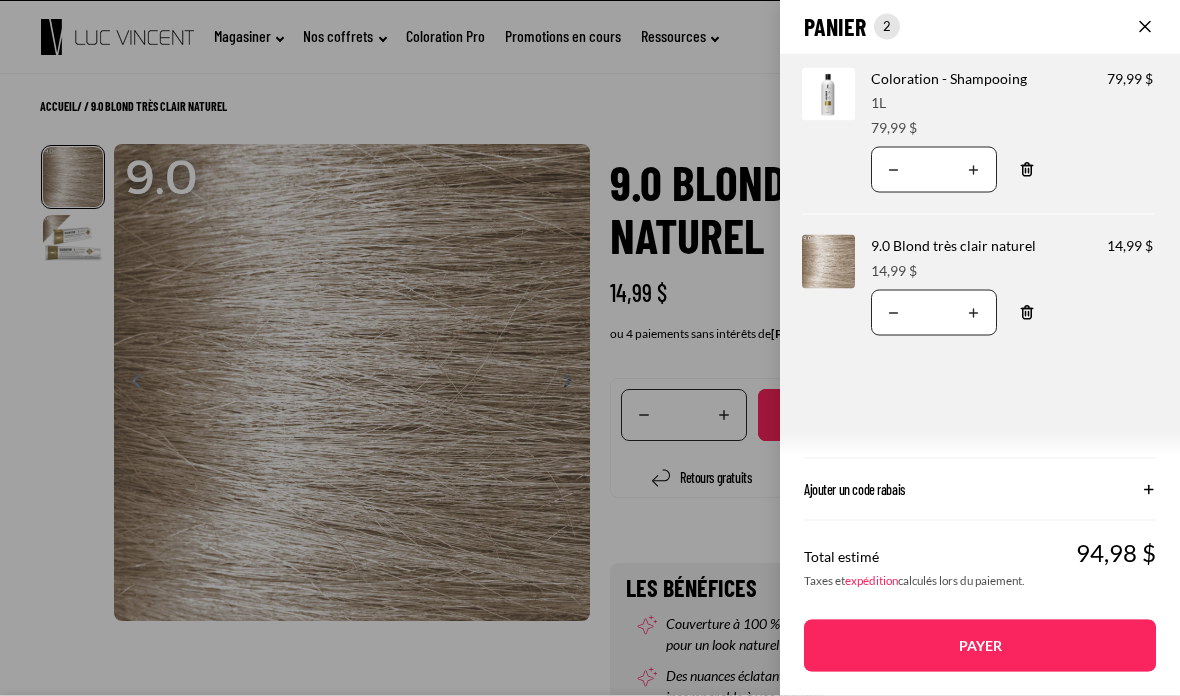 scroll, scrollTop: 49, scrollLeft: 0, axis: vertical 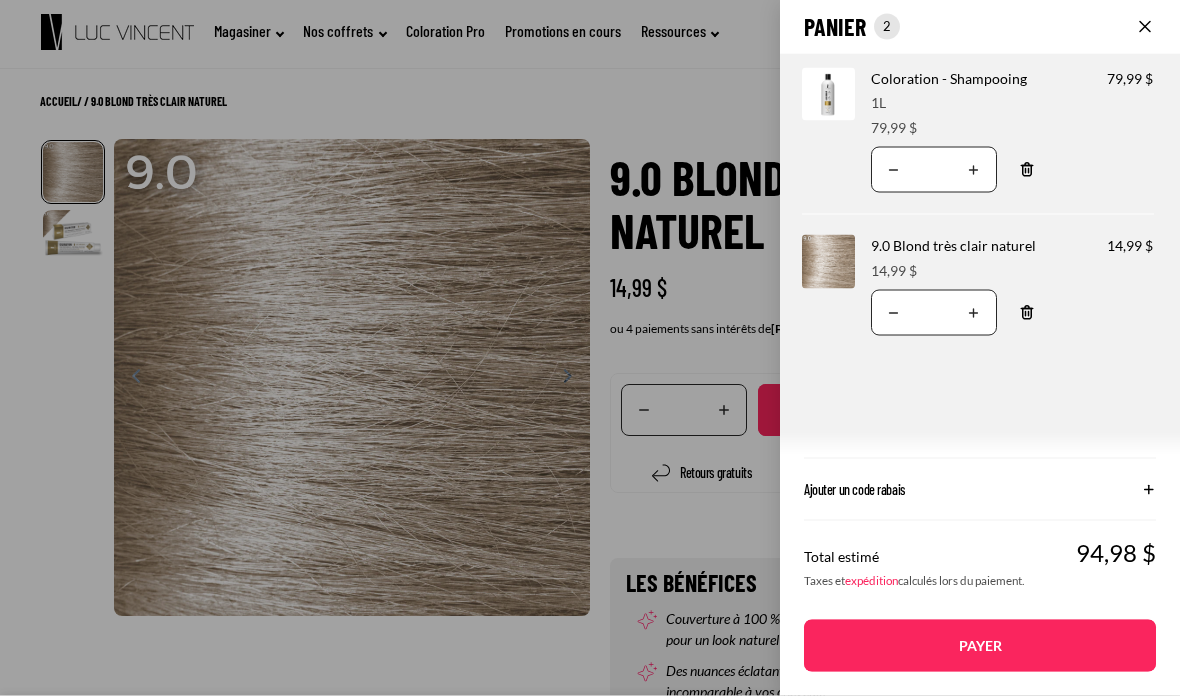click on "Panier
Nombre total d'articles dans le panier: 2
2
2
Total du panier
94,98CAD
Image de produit
Informations sur le produit
Quantité
Nombre total de produits
Coloration - Shampooing
Format:
1L Prix" 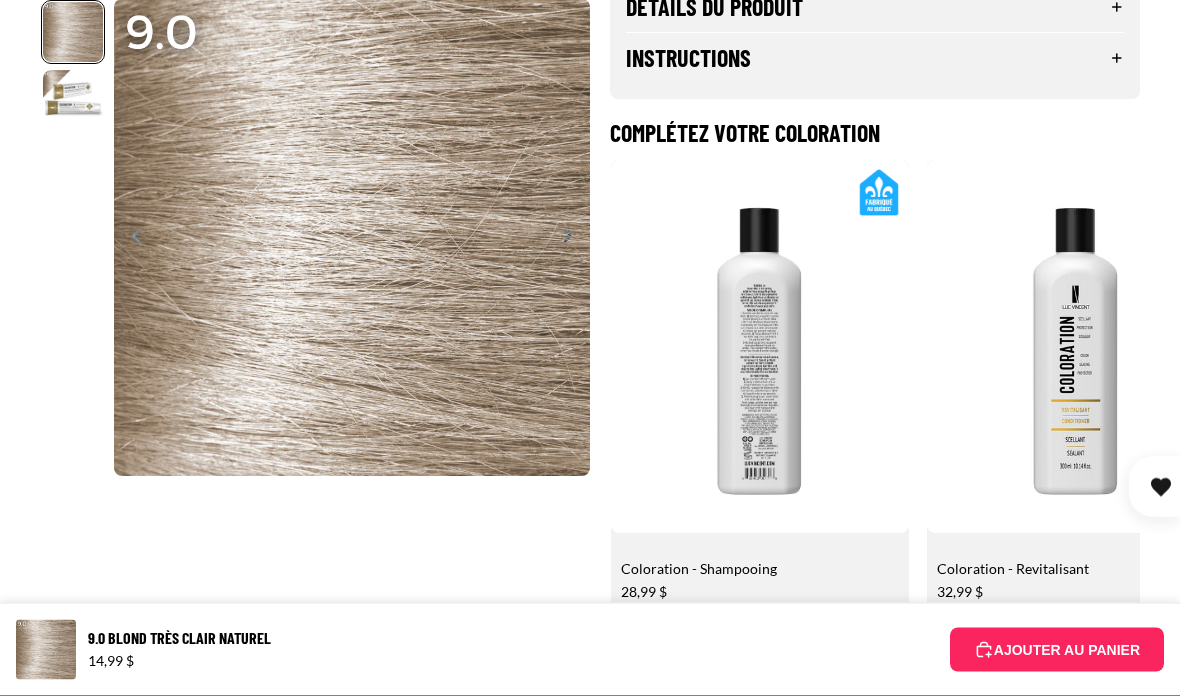 scroll, scrollTop: 844, scrollLeft: 0, axis: vertical 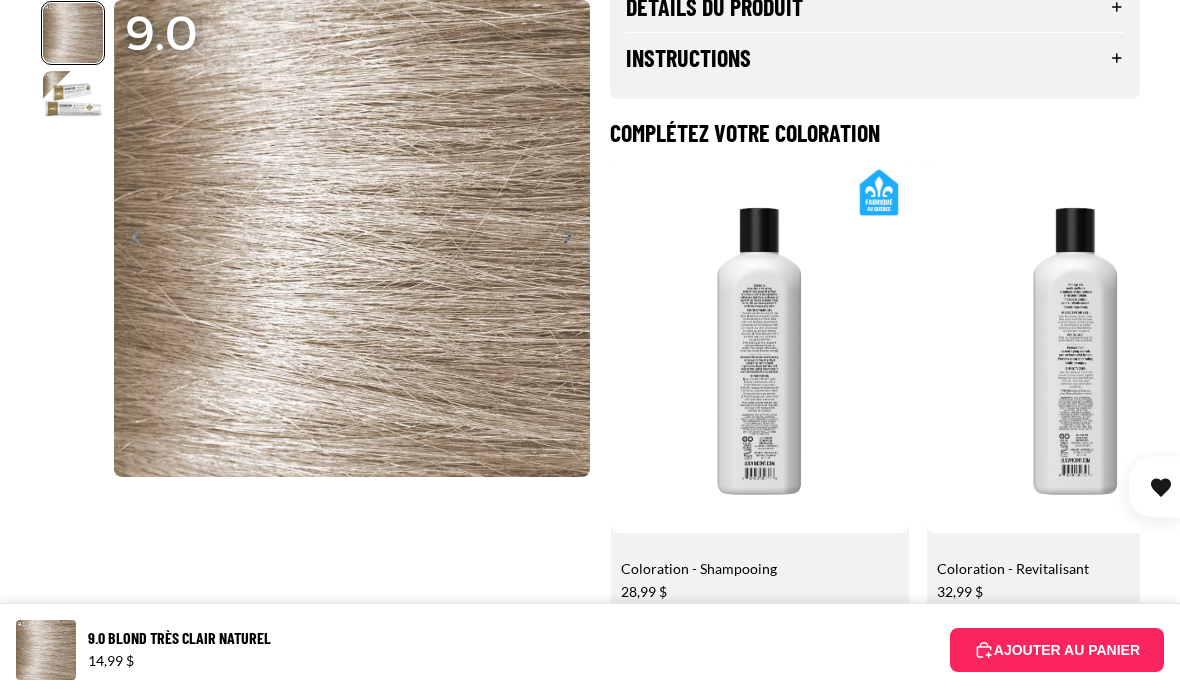 click on "Coloration - Revitalisant" at bounding box center (1076, 395) 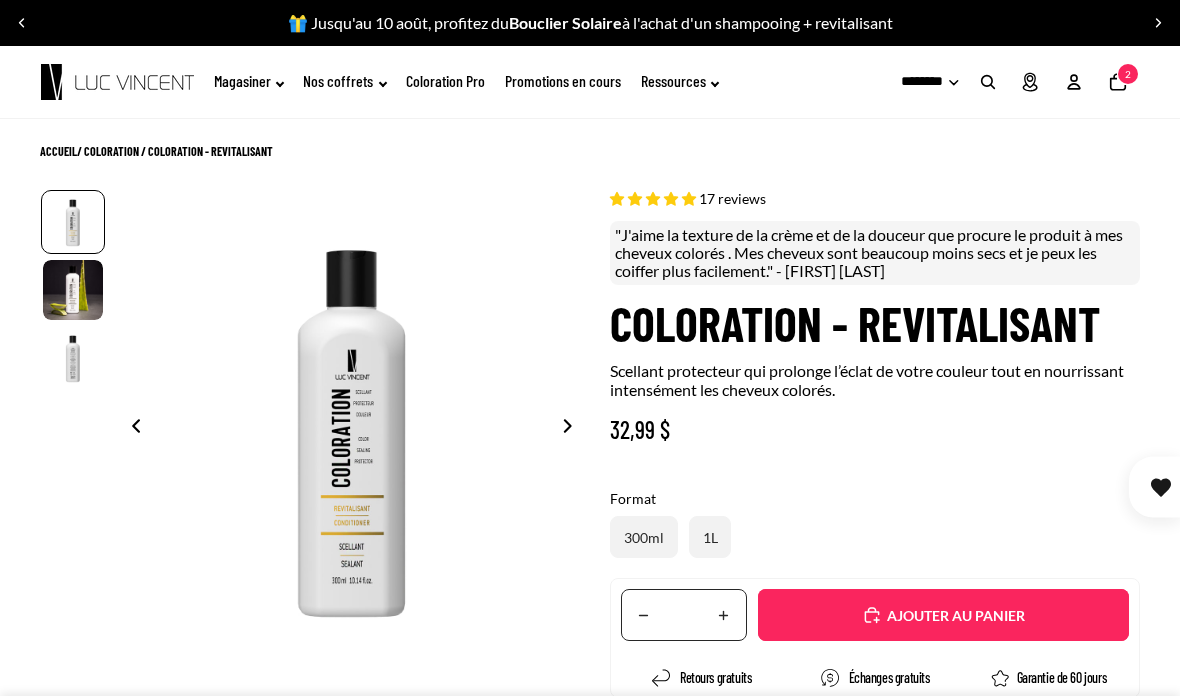 scroll, scrollTop: 0, scrollLeft: 0, axis: both 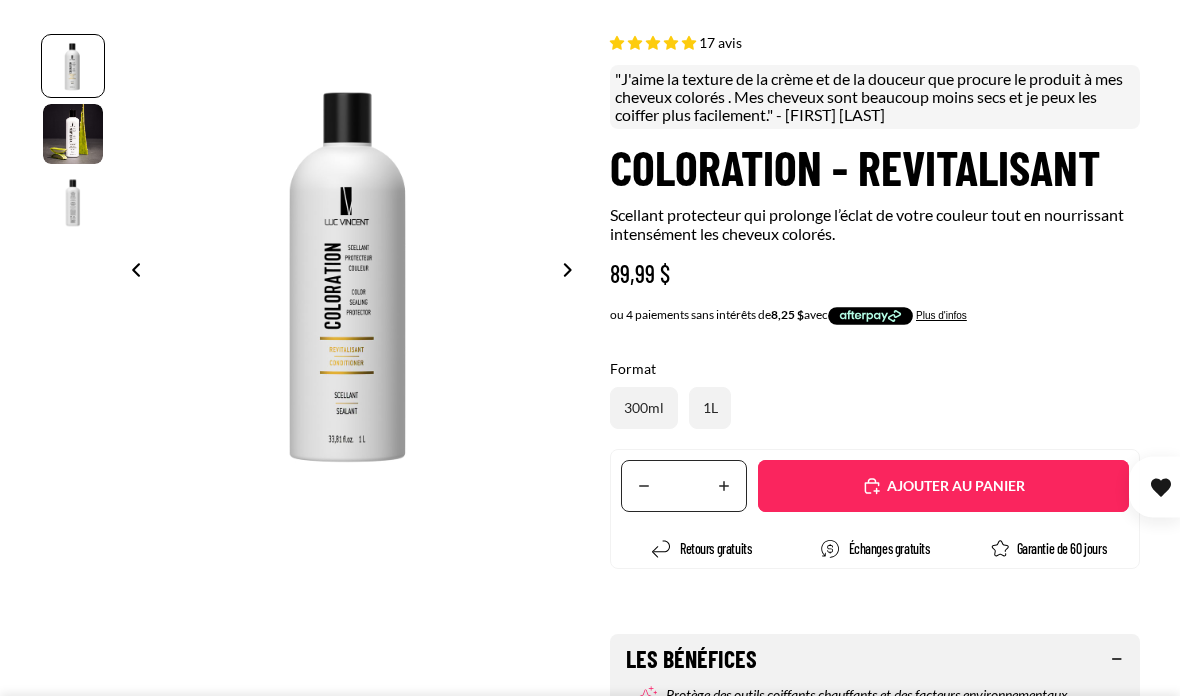 click on "Ajouté" at bounding box center (943, 486) 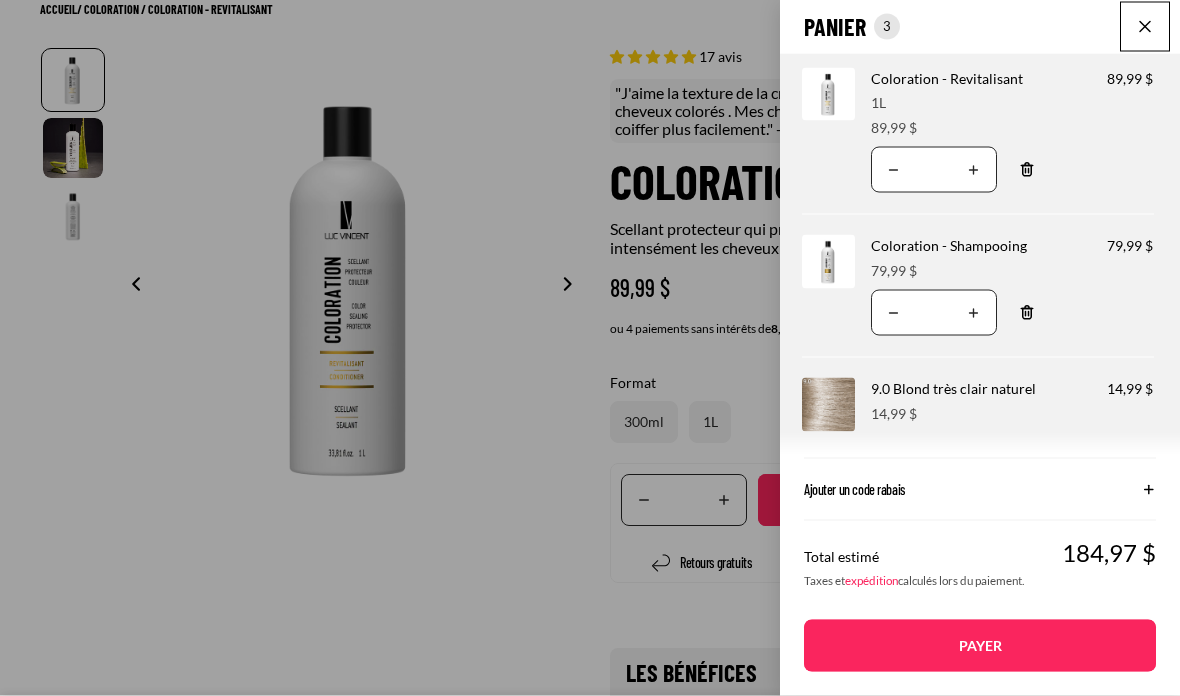 scroll, scrollTop: 142, scrollLeft: 0, axis: vertical 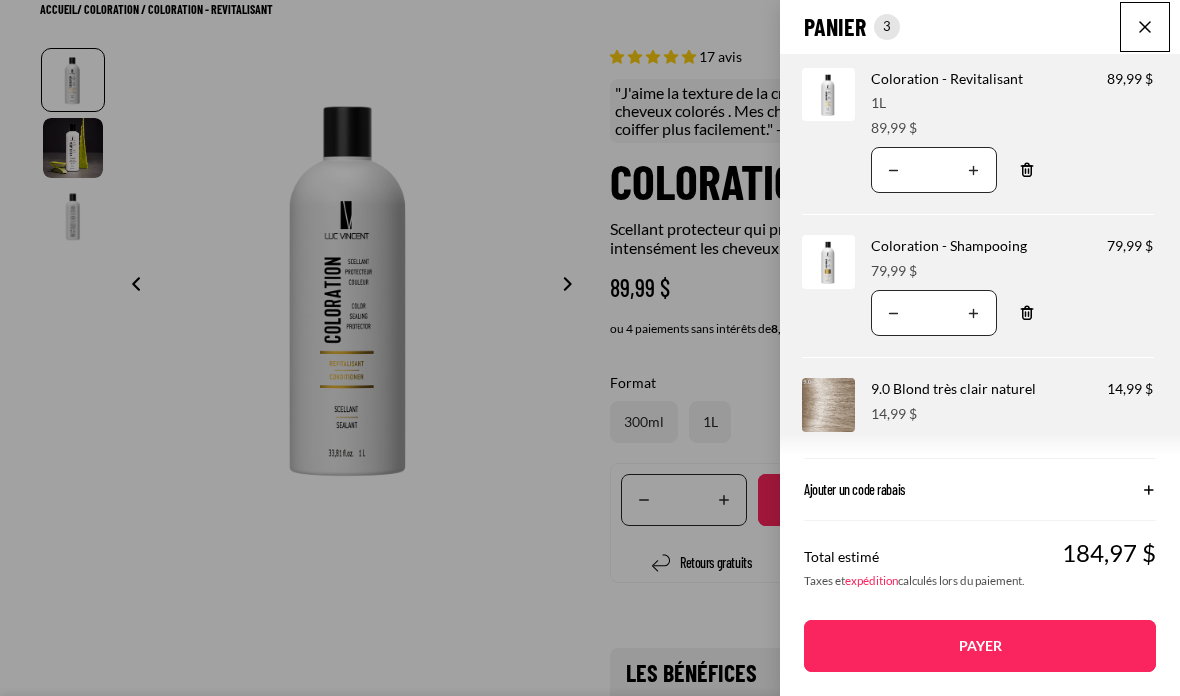 click 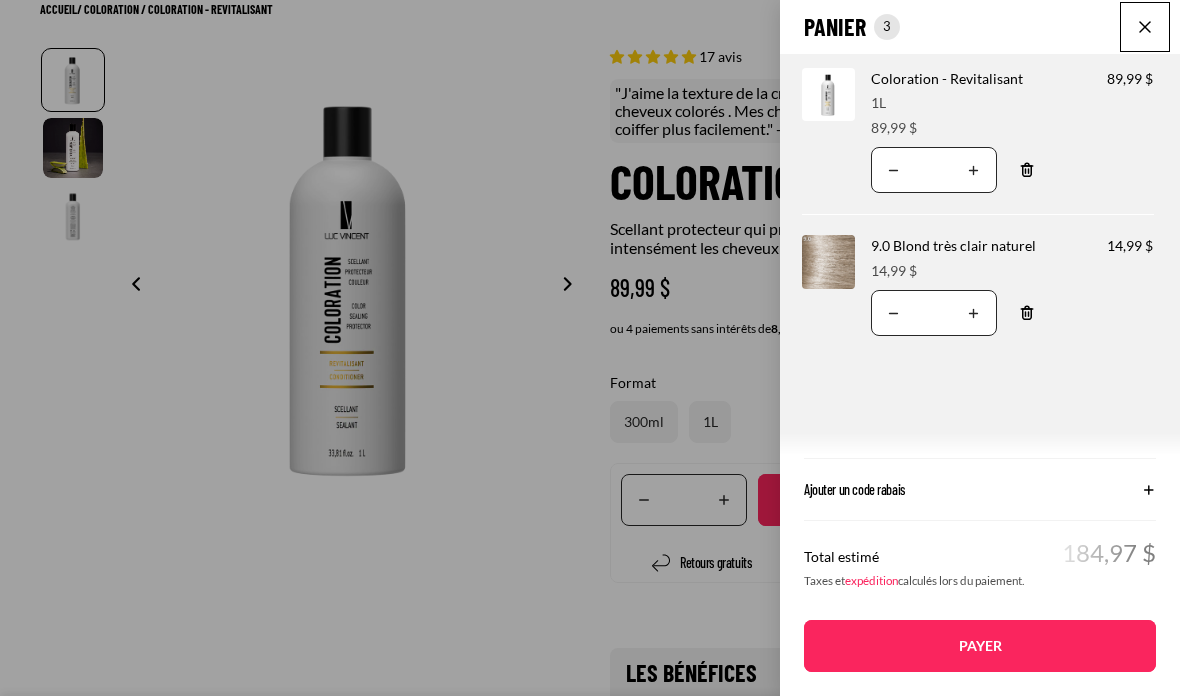click 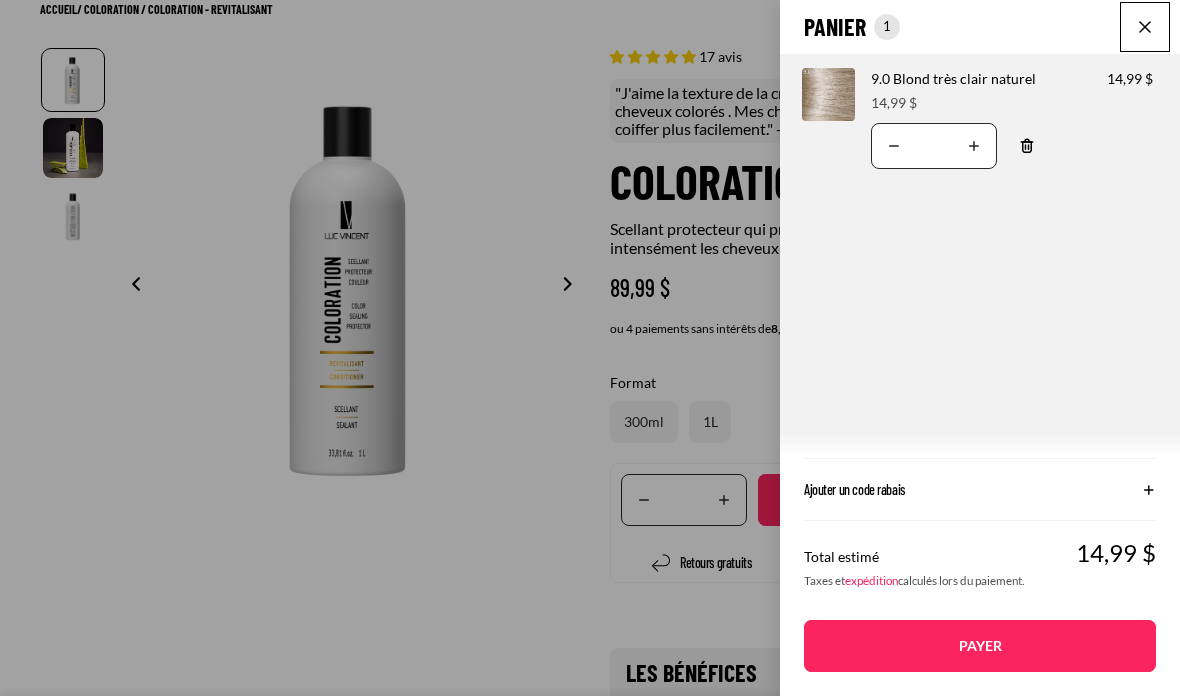 scroll, scrollTop: 222, scrollLeft: 0, axis: vertical 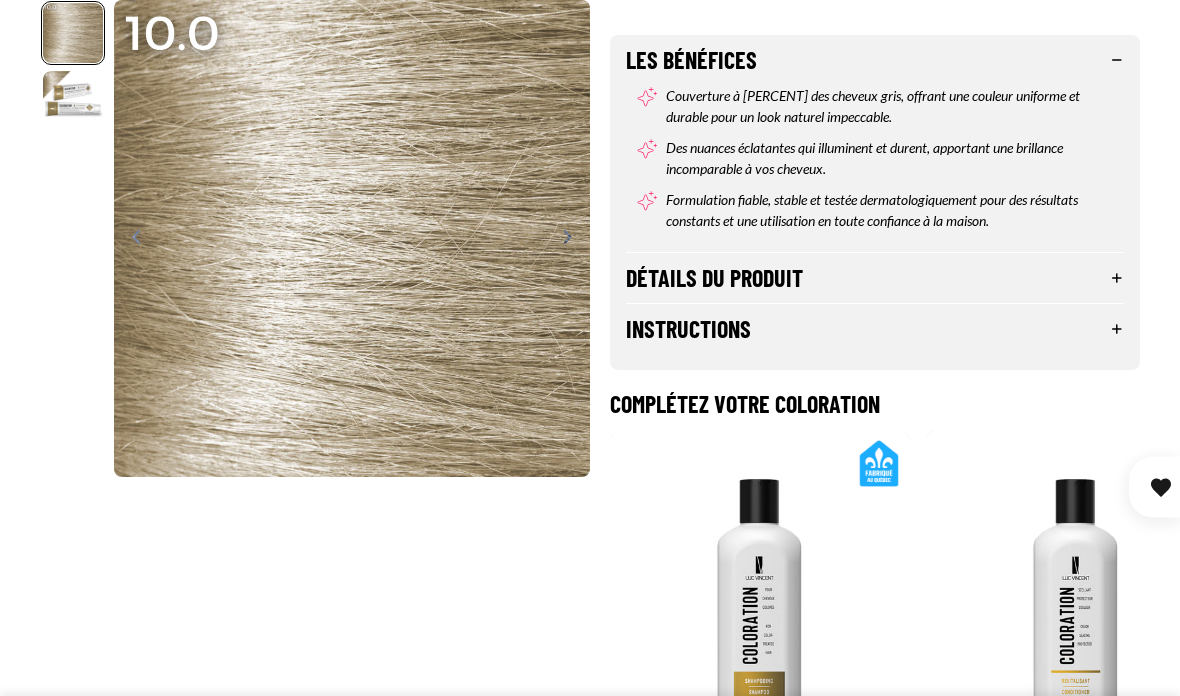 click on "Détails du produit" at bounding box center (875, 278) 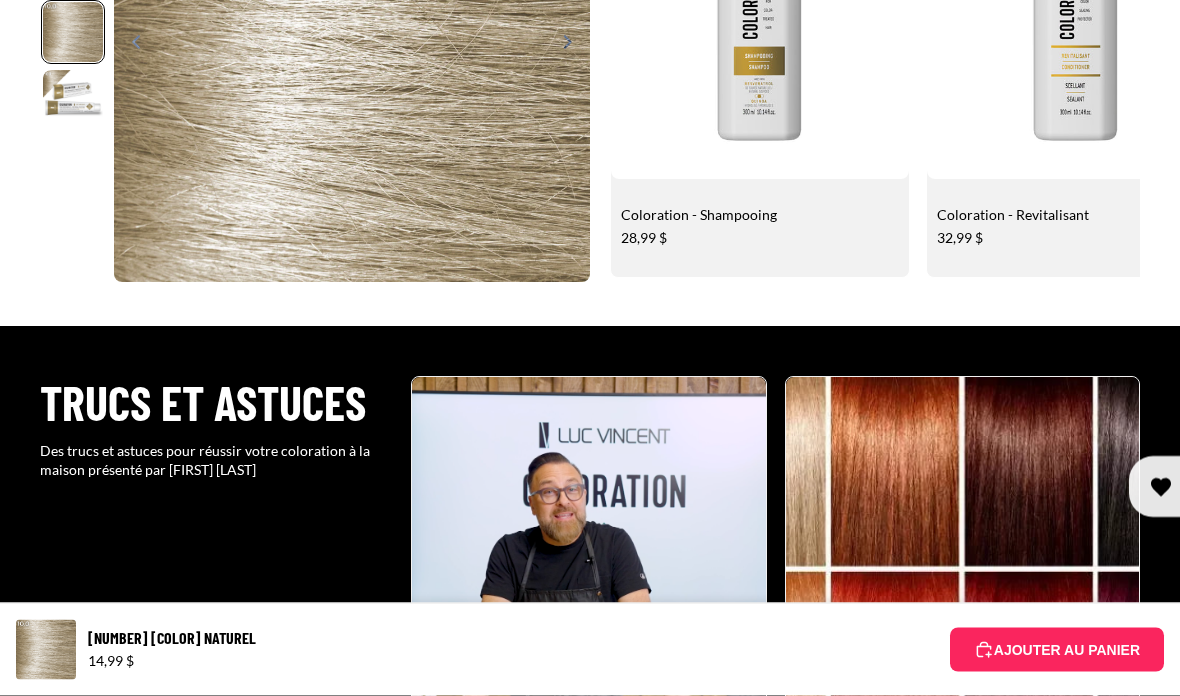 scroll, scrollTop: 1145, scrollLeft: 0, axis: vertical 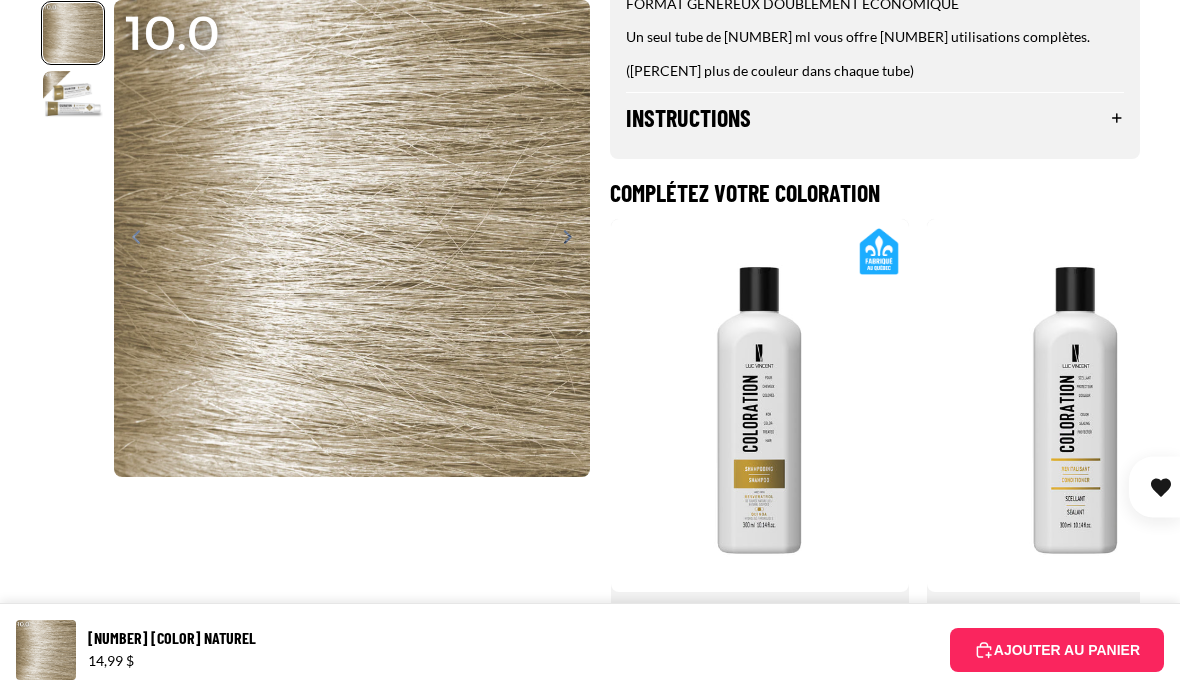 click on "Instructions" at bounding box center [875, 118] 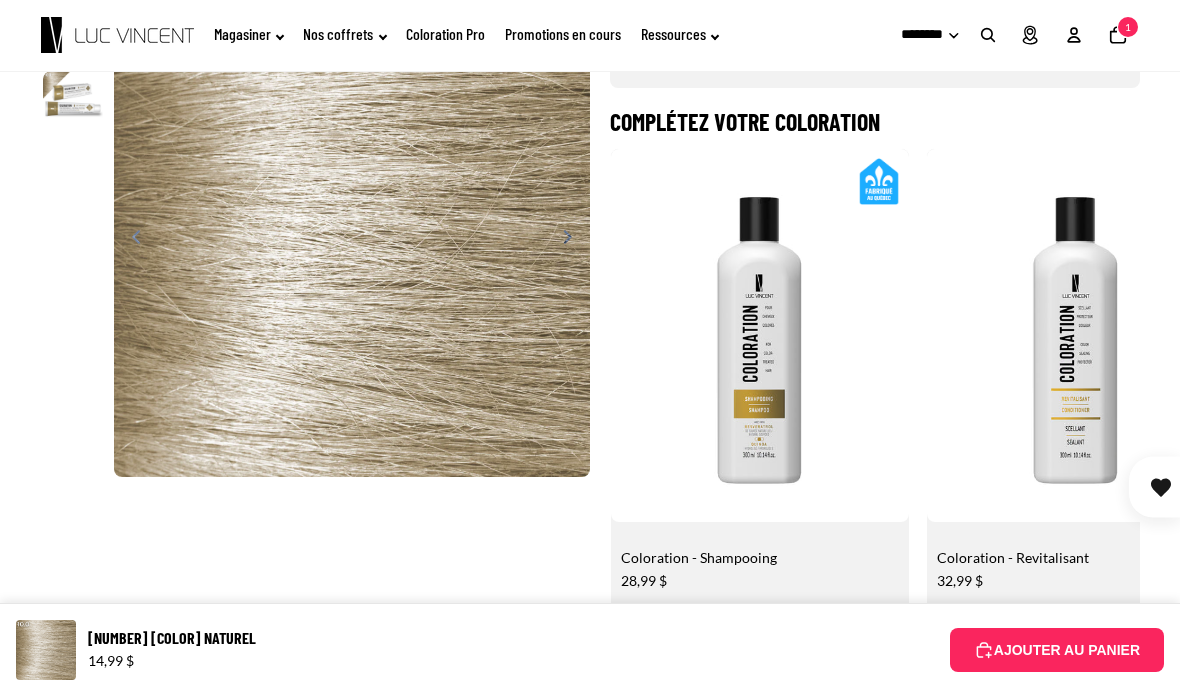 scroll, scrollTop: 1529, scrollLeft: 0, axis: vertical 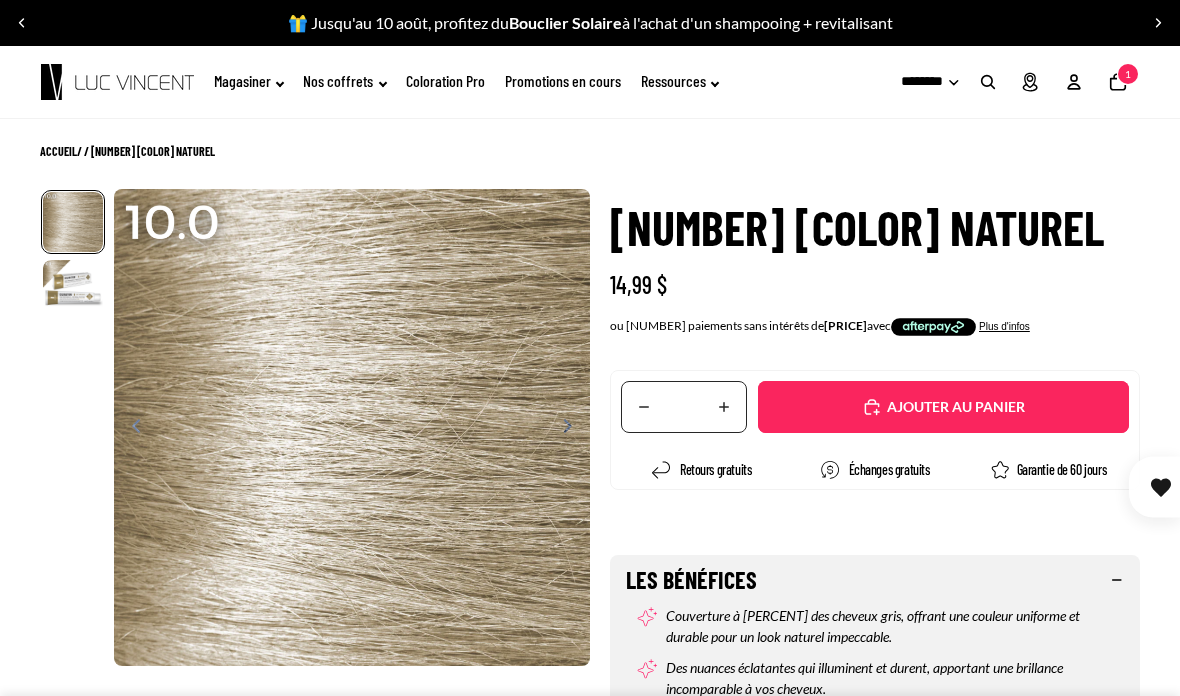 click on "Nombre total d'articles dans le panier: 1
1" 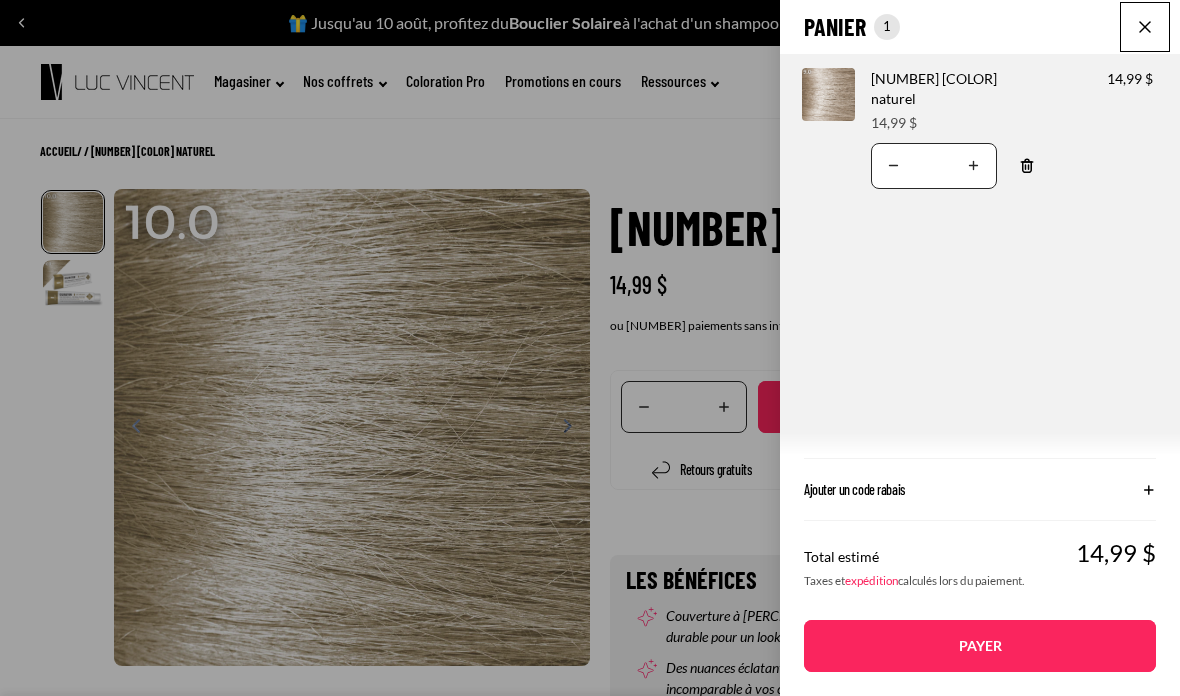 click on "Panier
Nombre total d'articles dans le panier: 1
1
1
Total du panier
14,99CAD
Image de produit
Informations sur le produit
Quantité
Nombre total de produits
9.0 Blond très clair naturel
Prix 14,99 $" 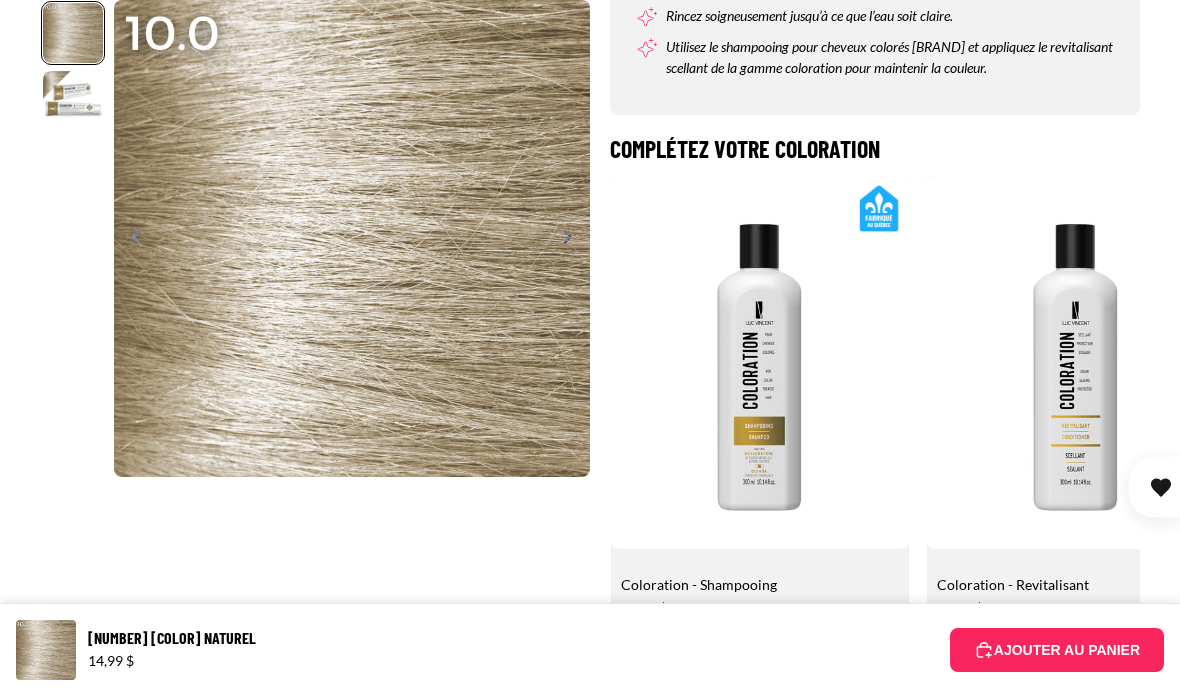 scroll, scrollTop: 1520, scrollLeft: 0, axis: vertical 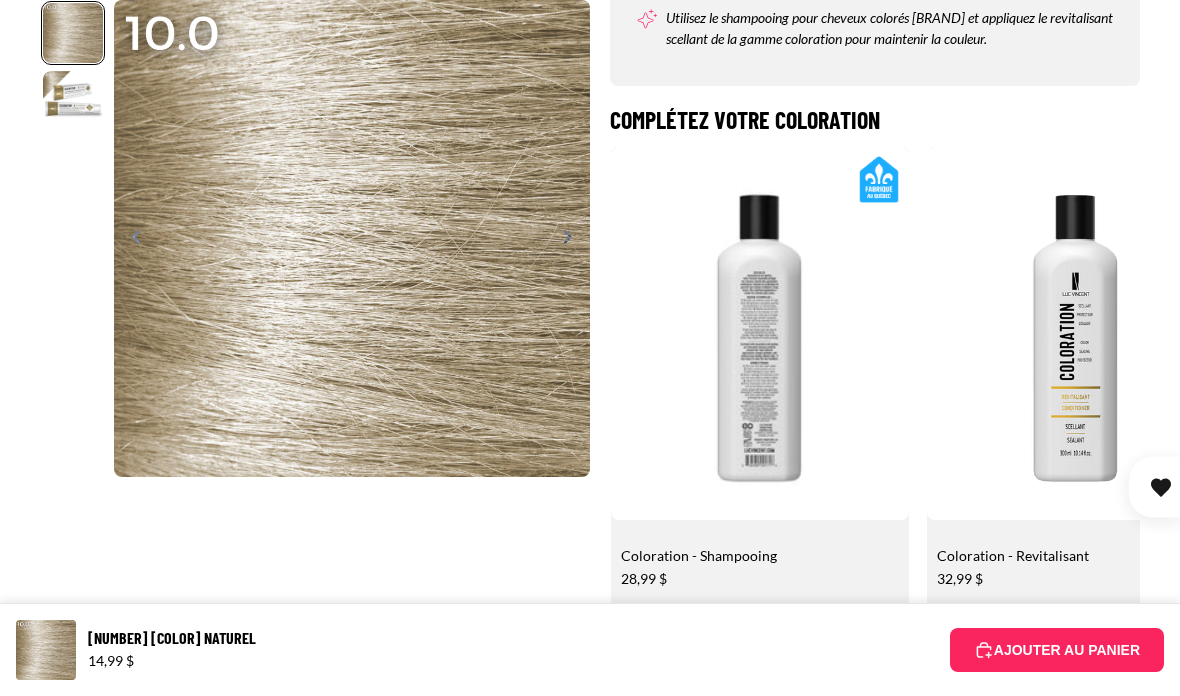 click on "Ajouter" at bounding box center [0, 0] 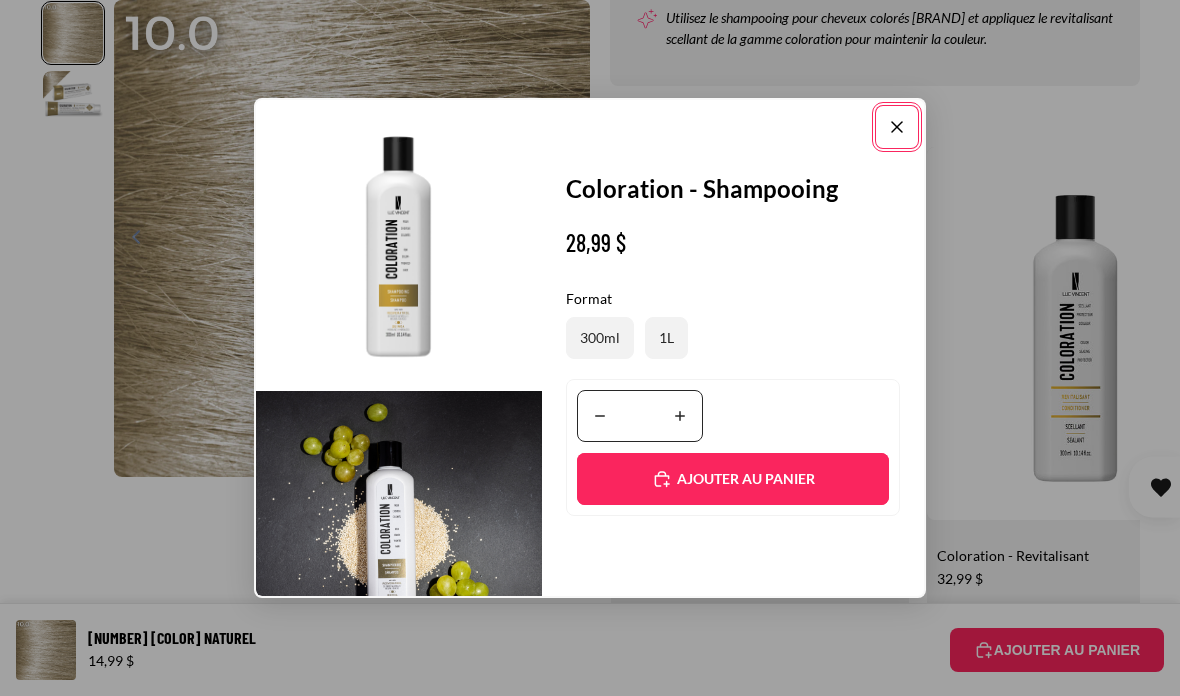 scroll, scrollTop: 0, scrollLeft: 314, axis: horizontal 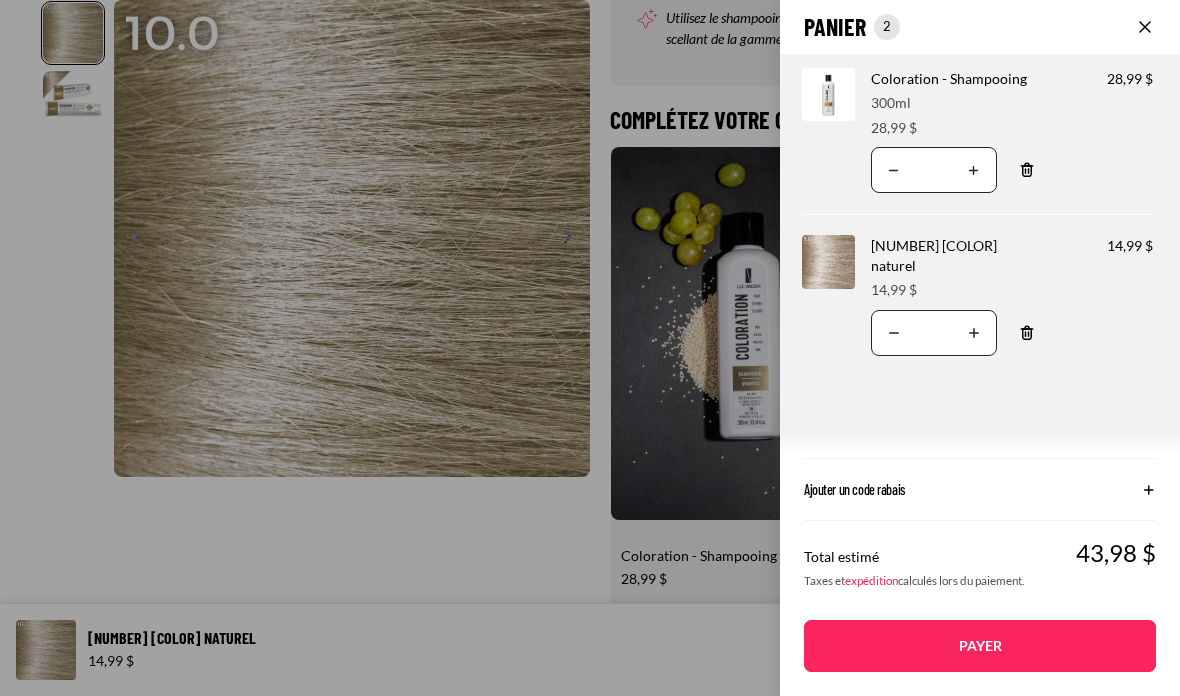 click on "Panier
Nombre total d'articles dans le panier: 2
2
2
Total du panier
43,98CAD
Image de produit
Informations sur le produit
Quantité
Nombre total de produits
Coloration - Shampooing
Format:
300ml Prix" 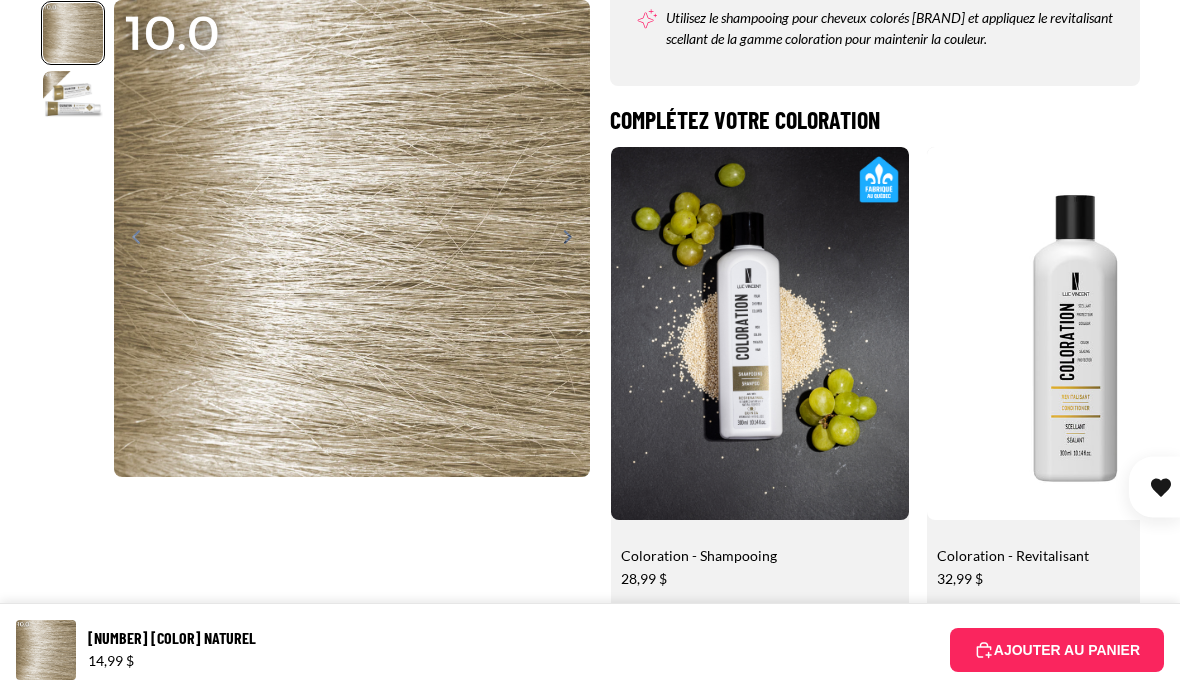 scroll, scrollTop: 0, scrollLeft: 628, axis: horizontal 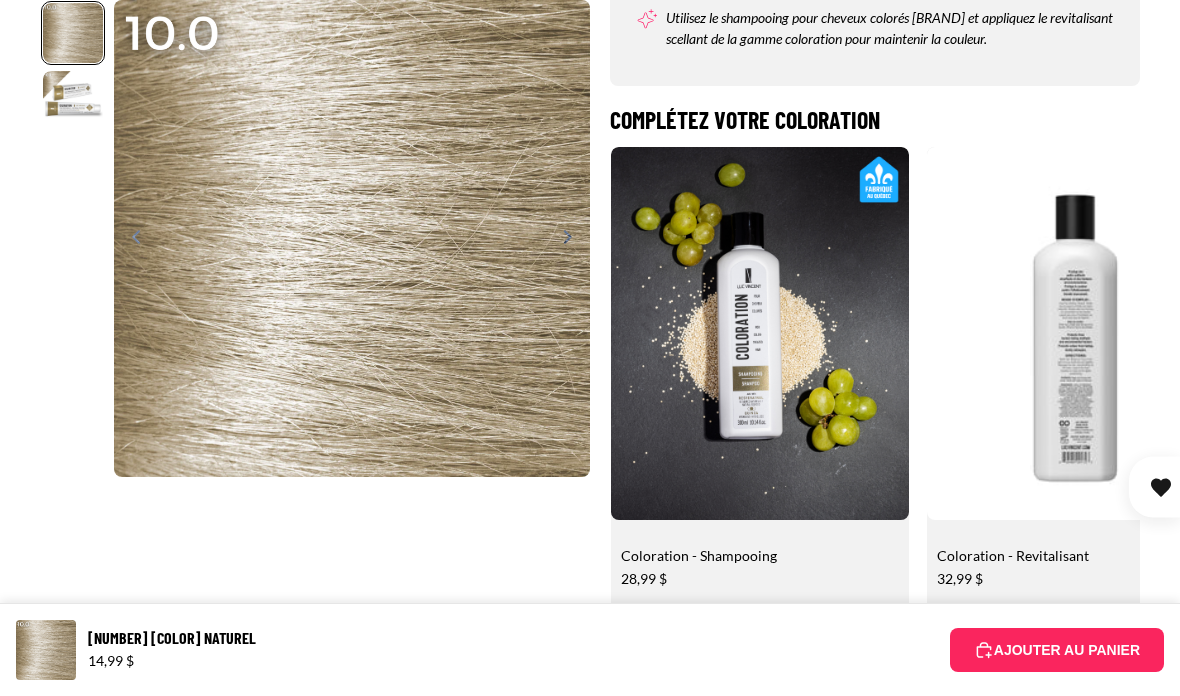 click 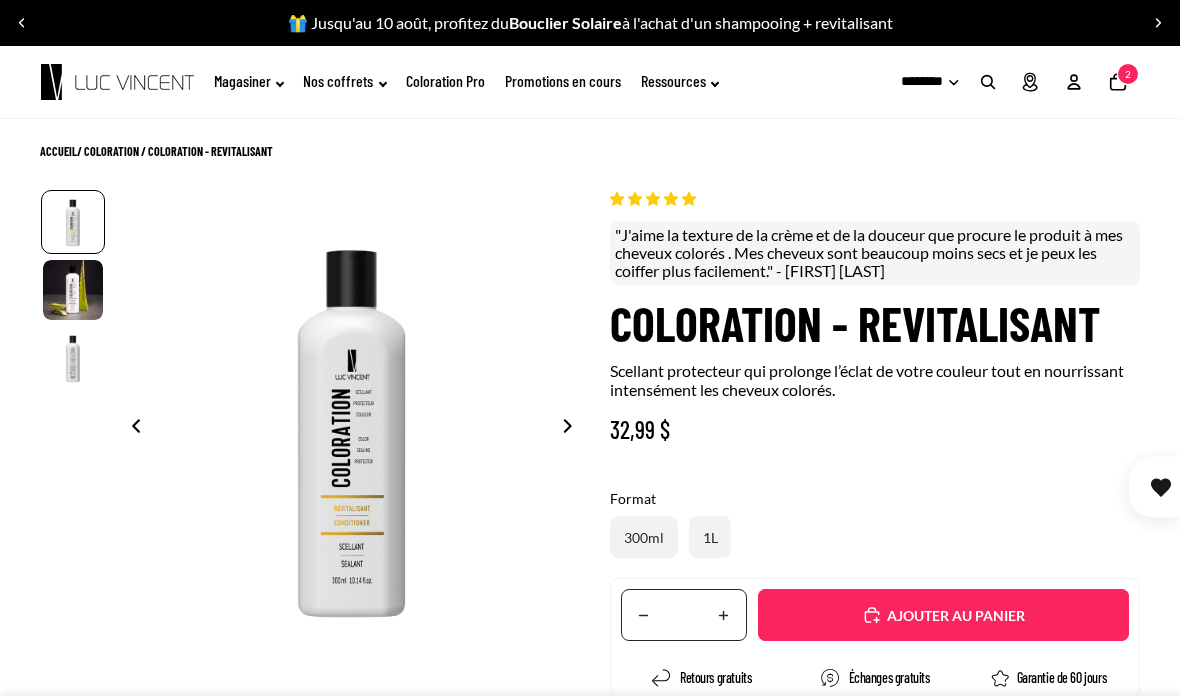 scroll, scrollTop: 0, scrollLeft: 0, axis: both 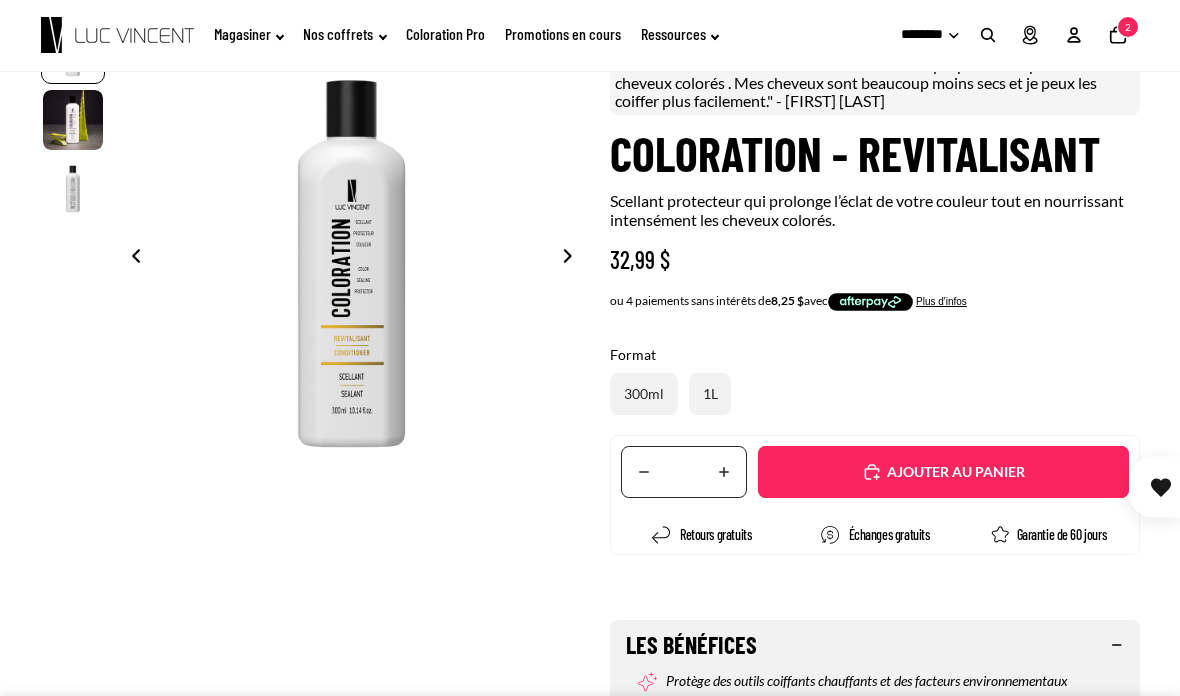 click on "Ajouté" at bounding box center (953, 472) 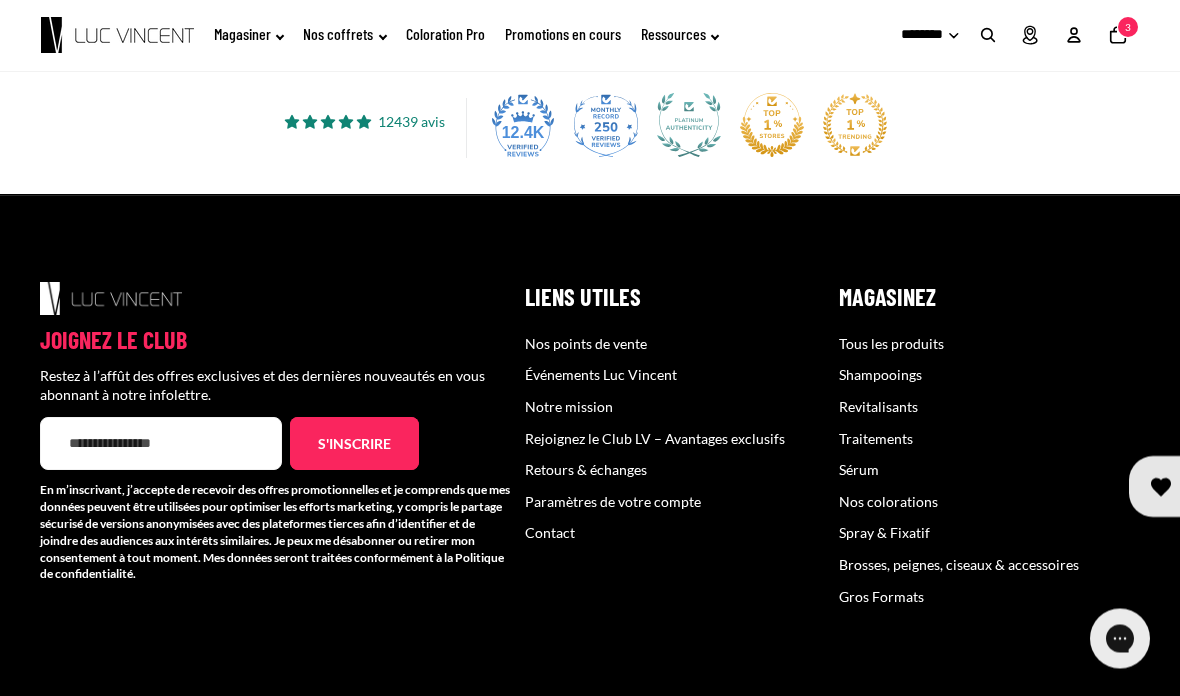 scroll, scrollTop: 686, scrollLeft: 0, axis: vertical 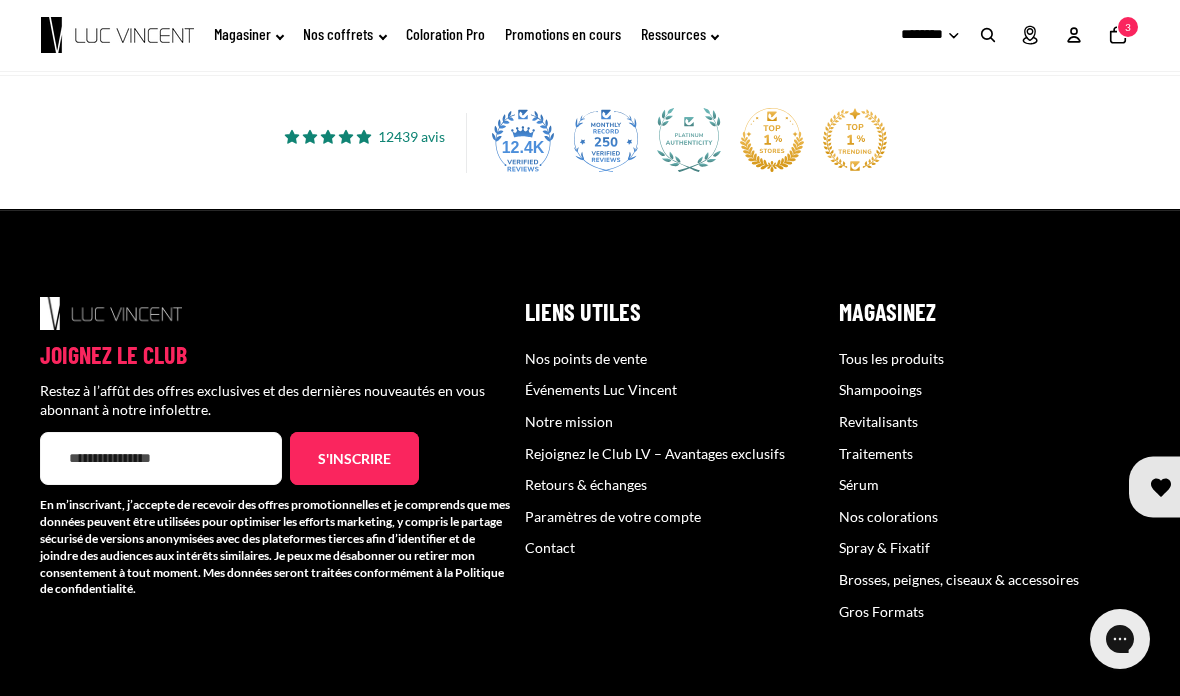 click at bounding box center [590, -25] 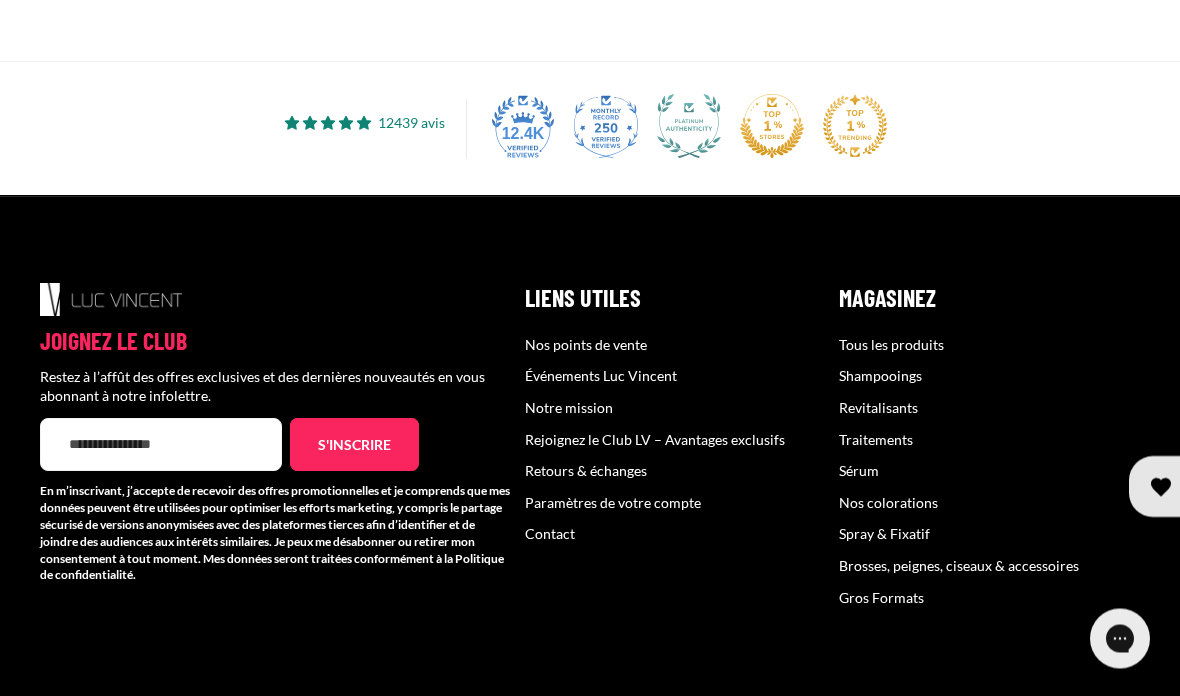 scroll, scrollTop: 700, scrollLeft: 0, axis: vertical 